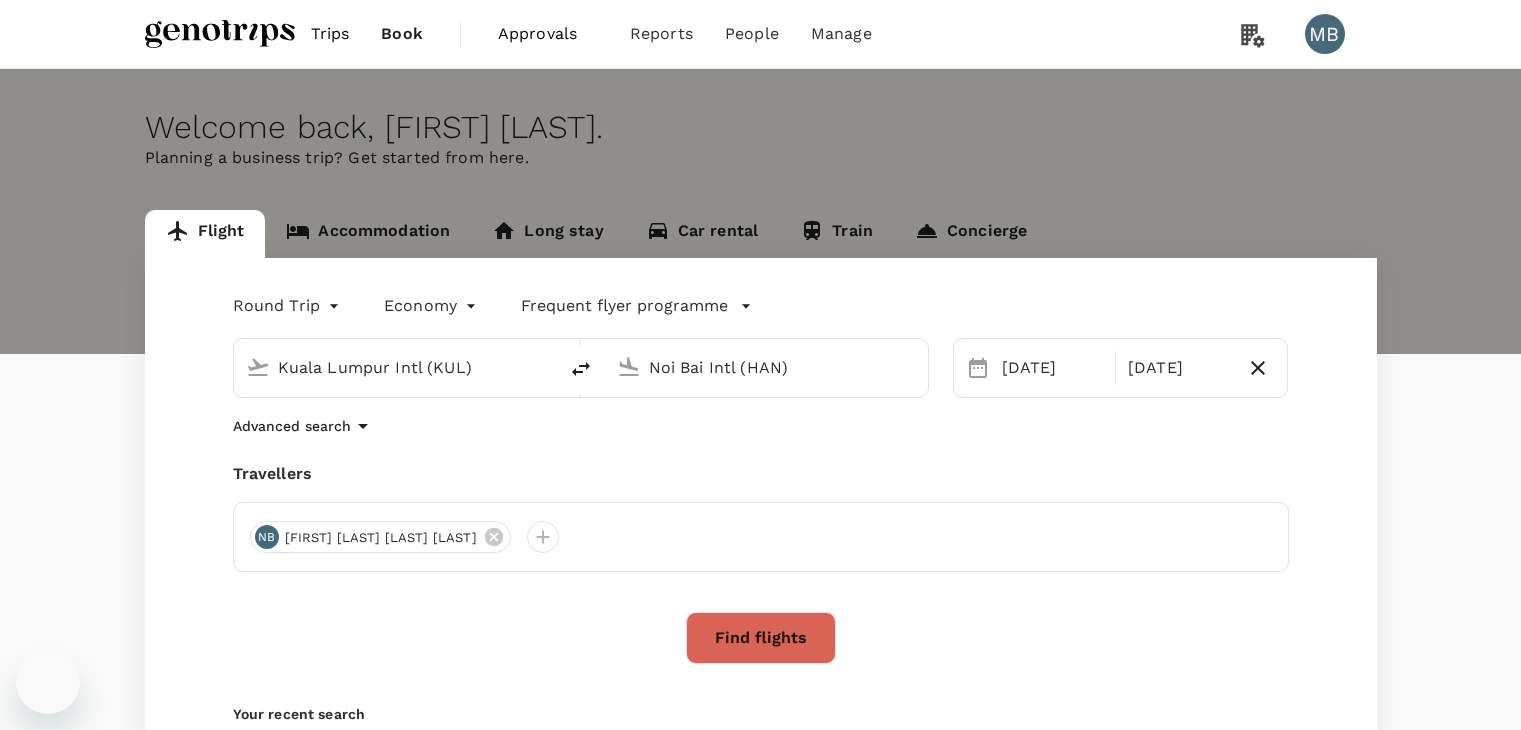 scroll, scrollTop: 0, scrollLeft: 0, axis: both 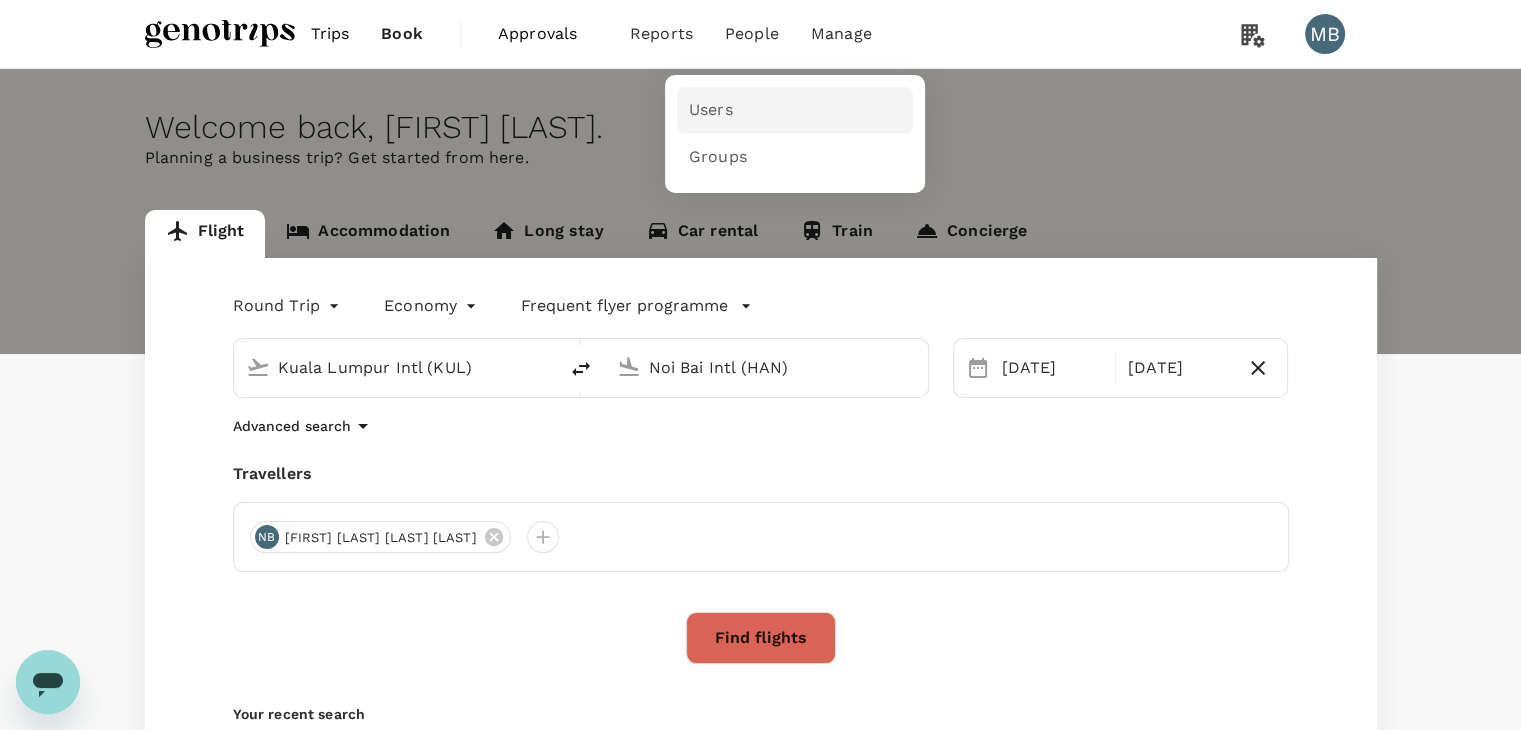 click on "Users" at bounding box center (711, 110) 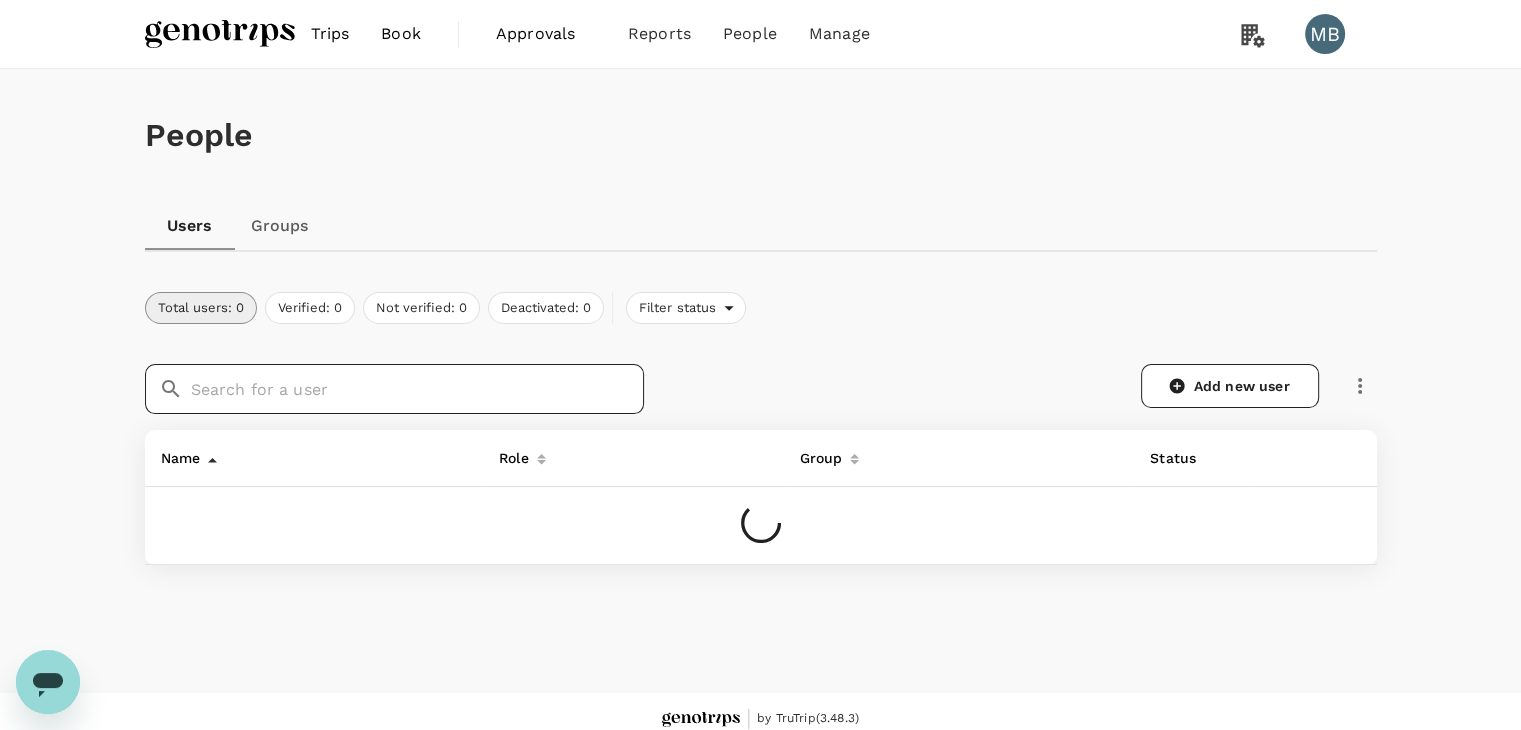 click at bounding box center (417, 389) 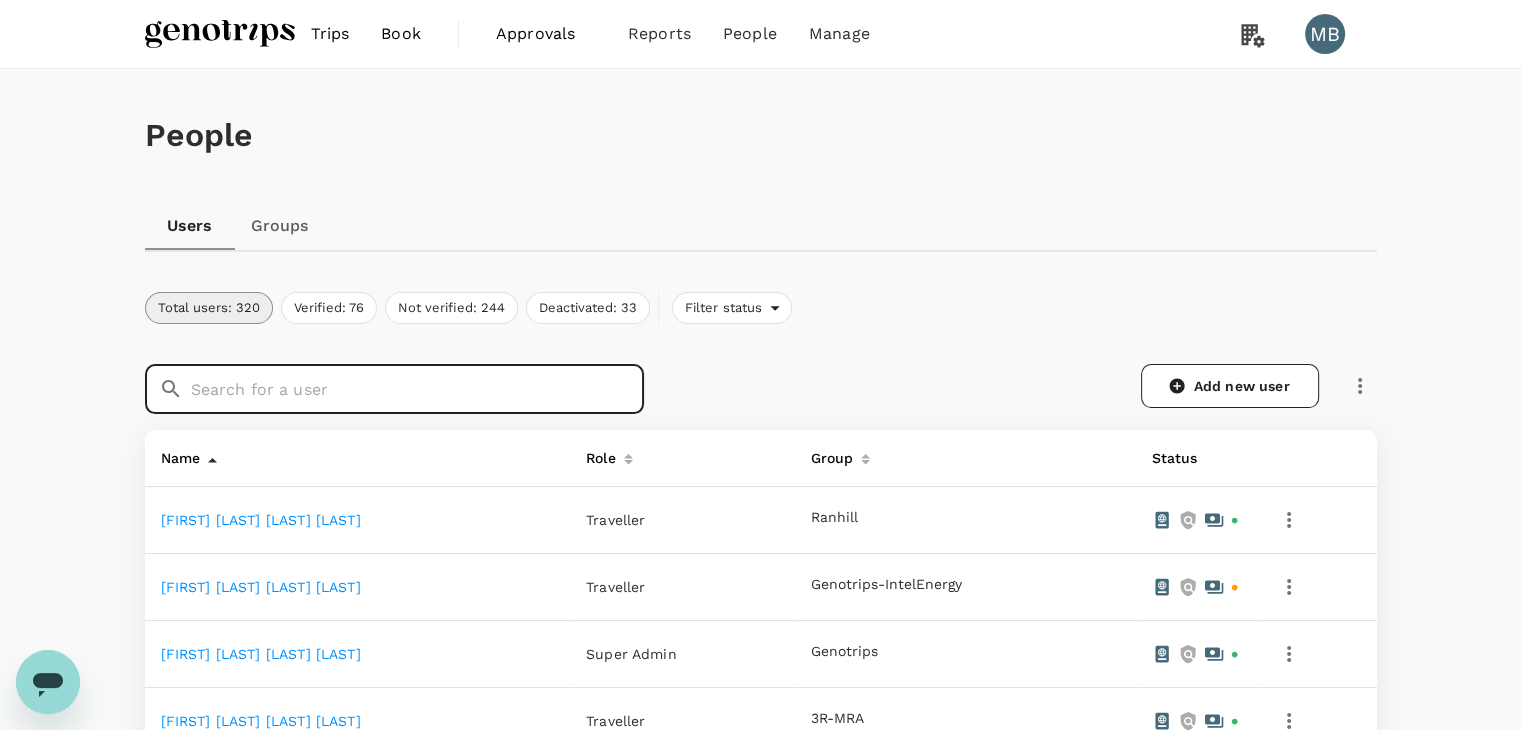 type on "a" 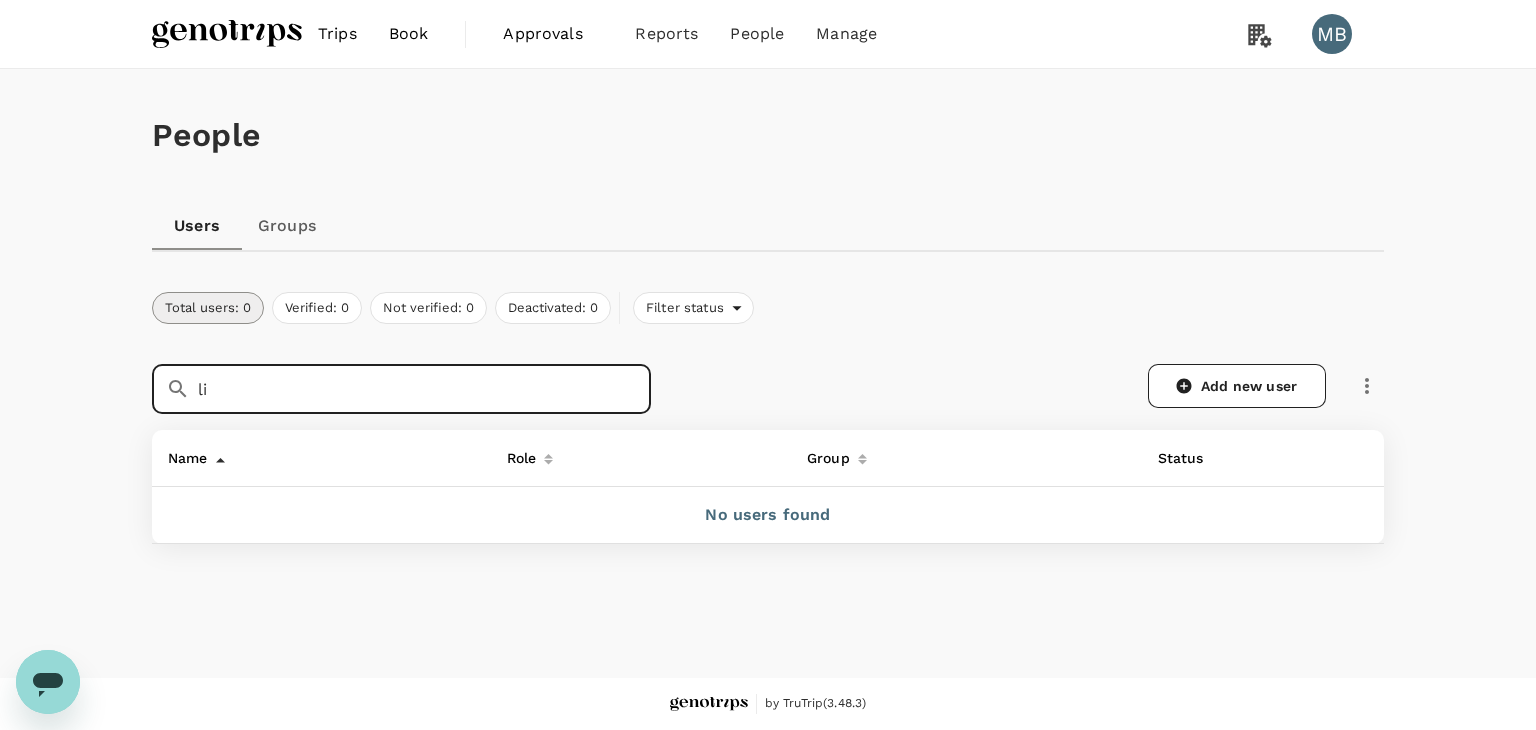 type on "l" 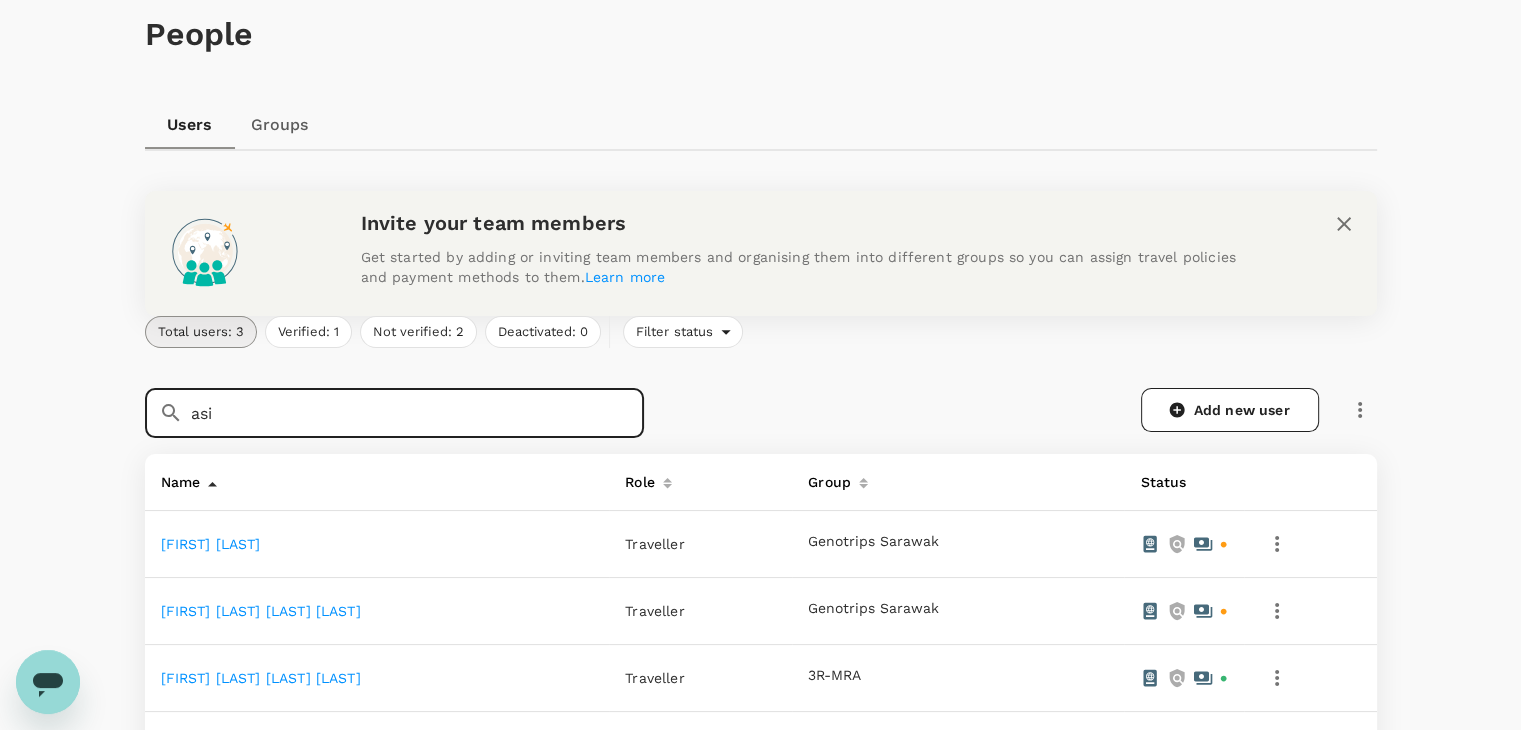 scroll, scrollTop: 0, scrollLeft: 0, axis: both 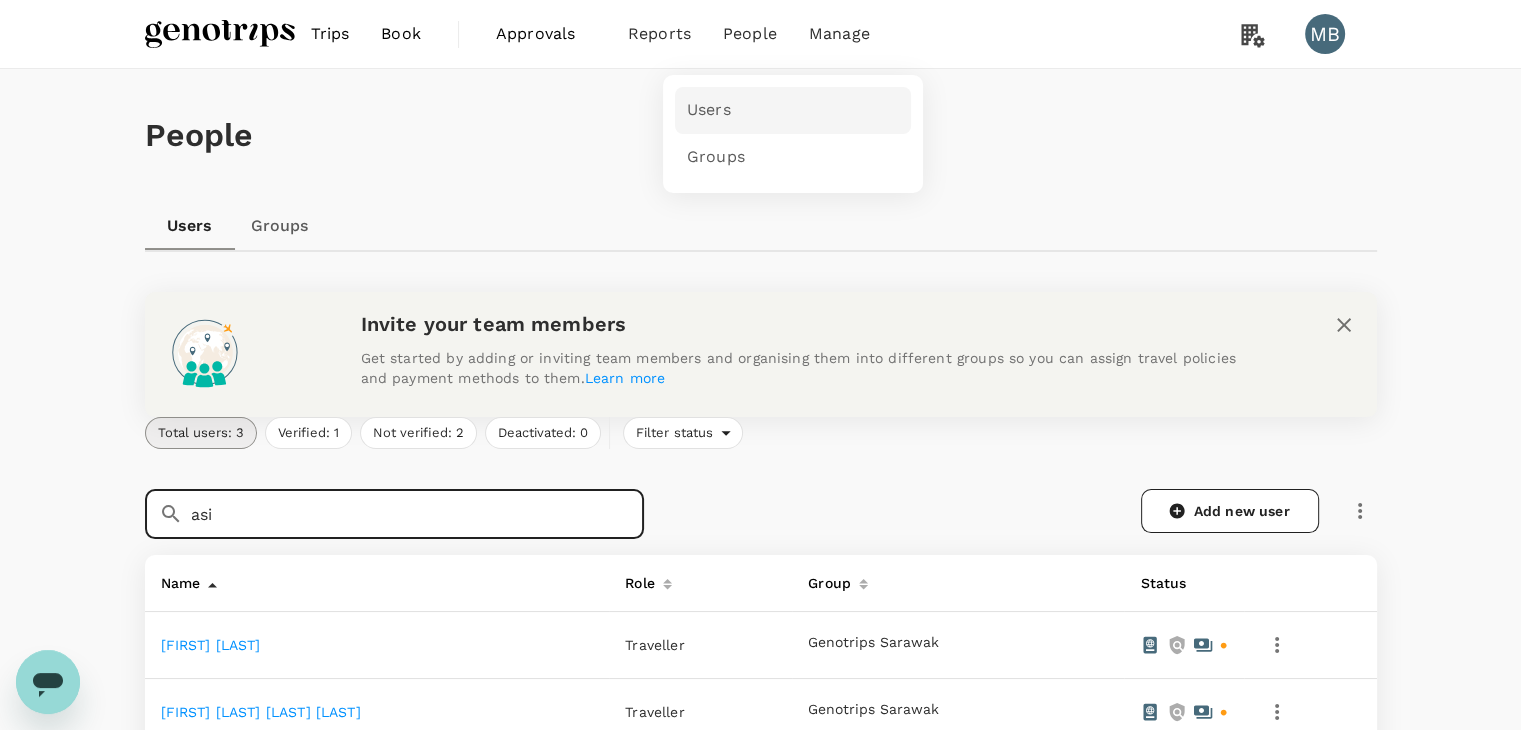 type on "asi" 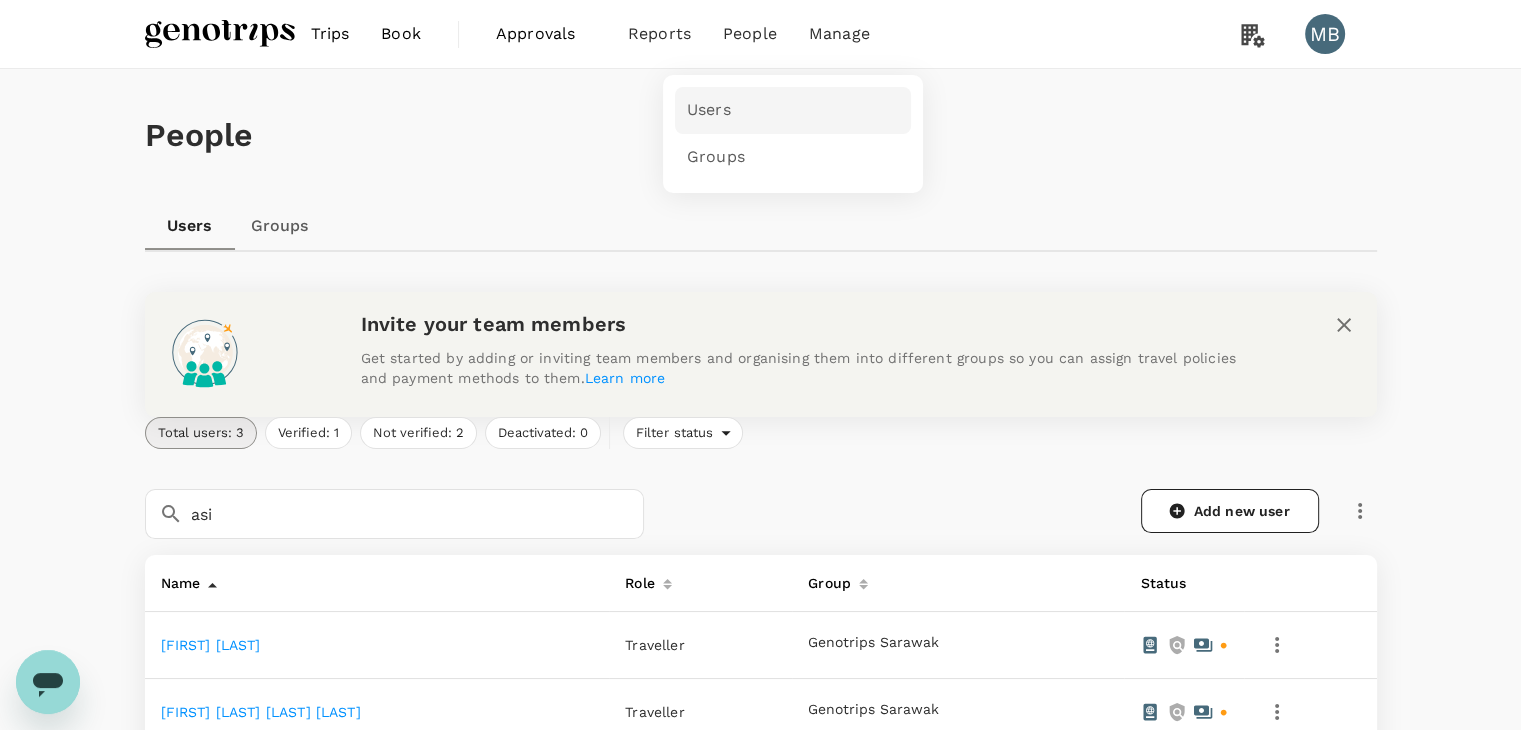 click on "Users" at bounding box center [709, 110] 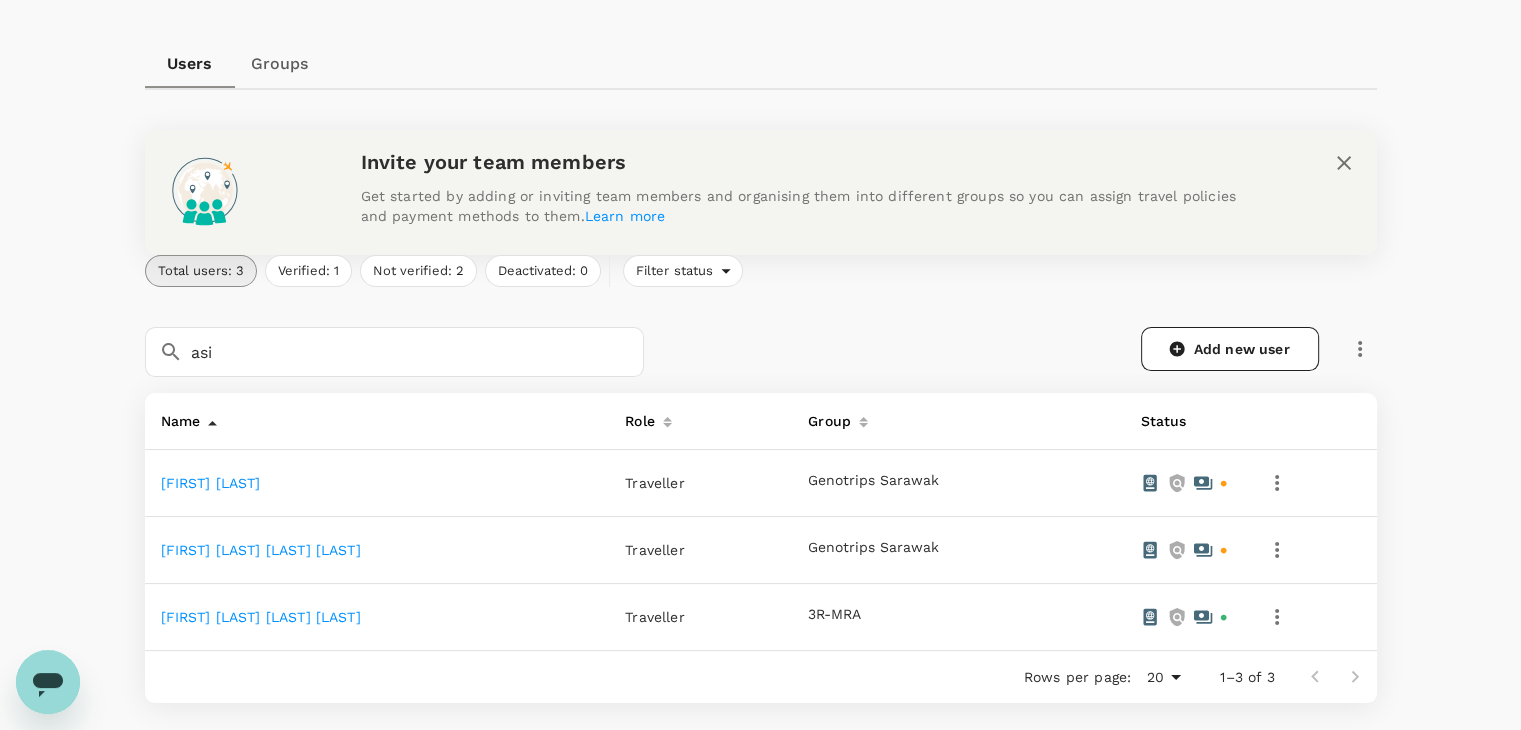 scroll, scrollTop: 200, scrollLeft: 0, axis: vertical 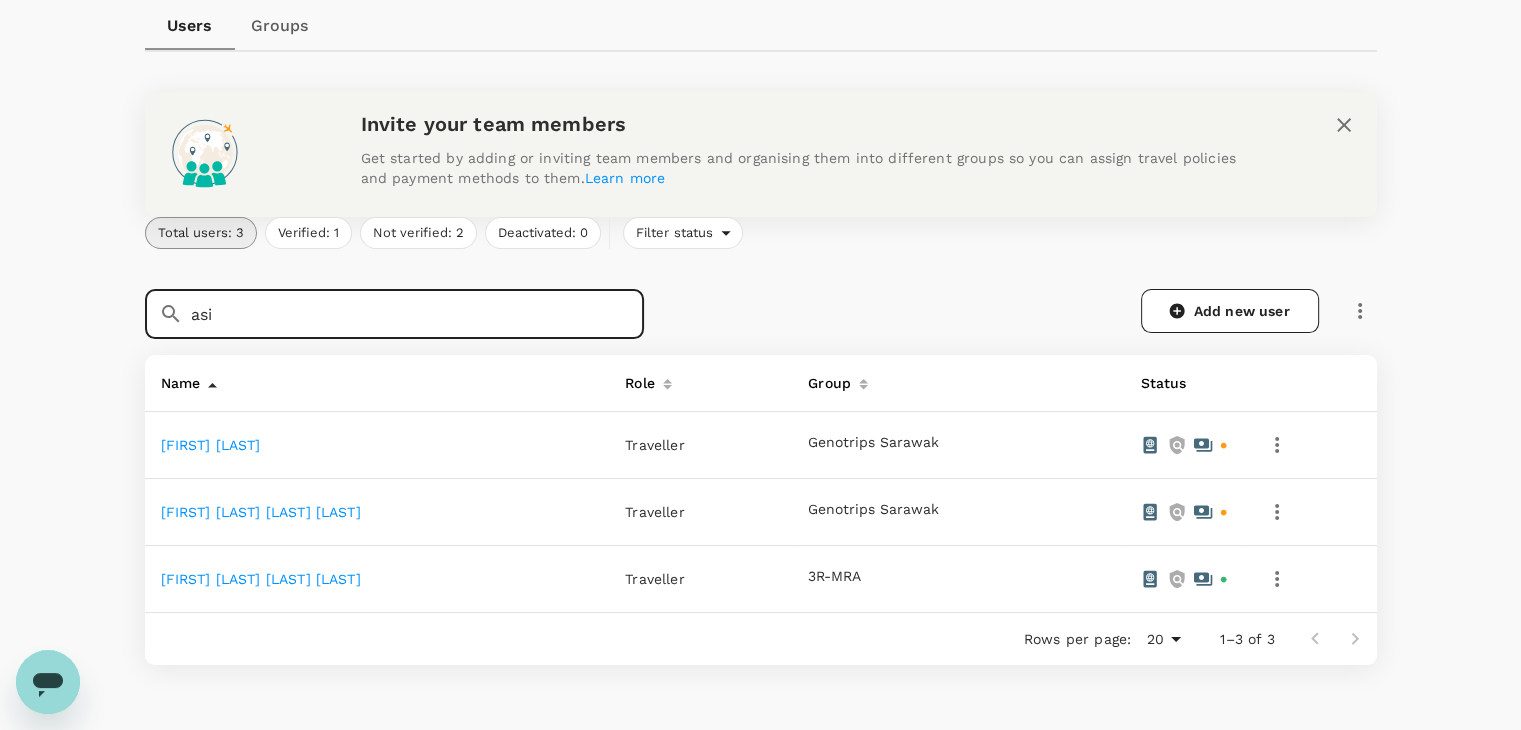 drag, startPoint x: 323, startPoint y: 316, endPoint x: 150, endPoint y: 314, distance: 173.01157 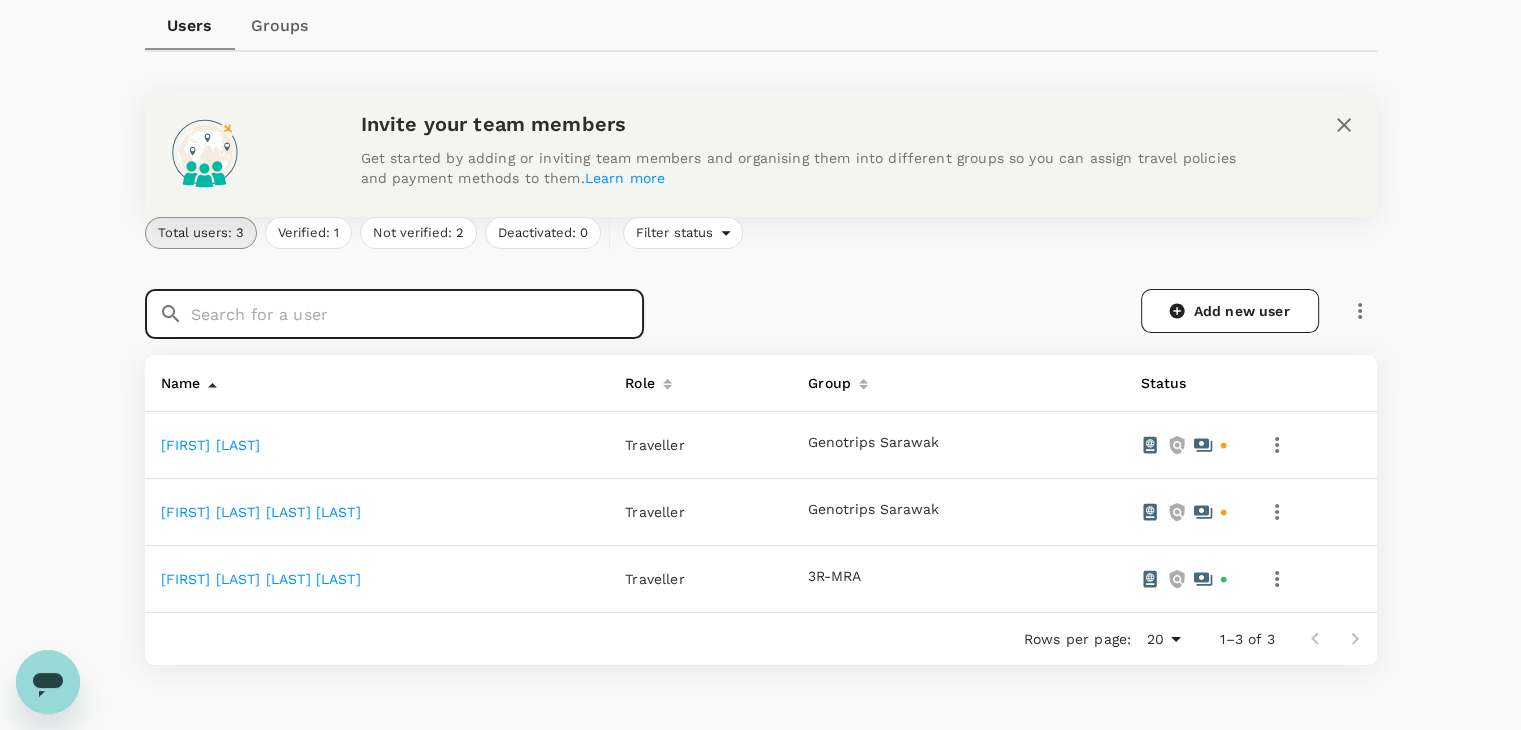 scroll, scrollTop: 192, scrollLeft: 0, axis: vertical 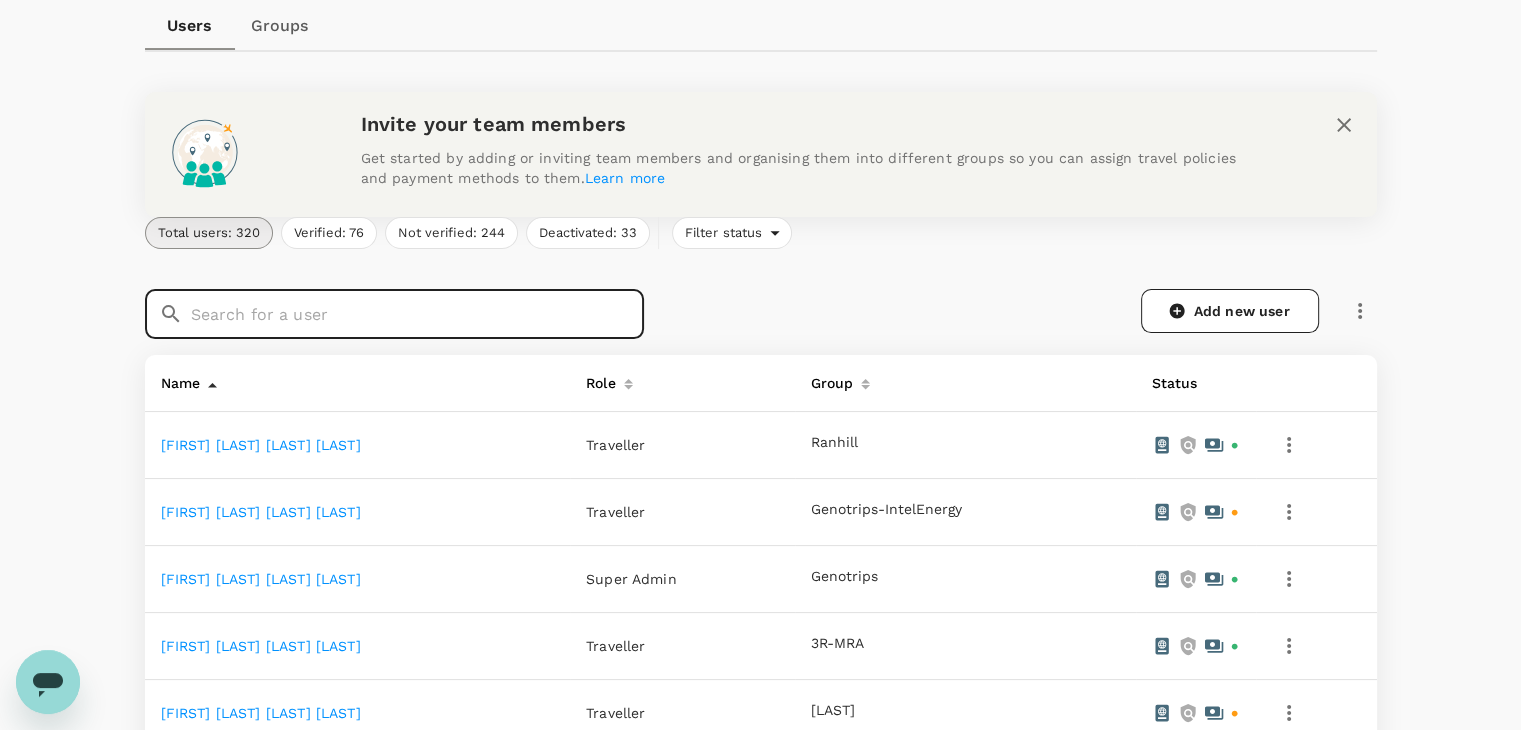 paste on "[FIRST] [LAST]" 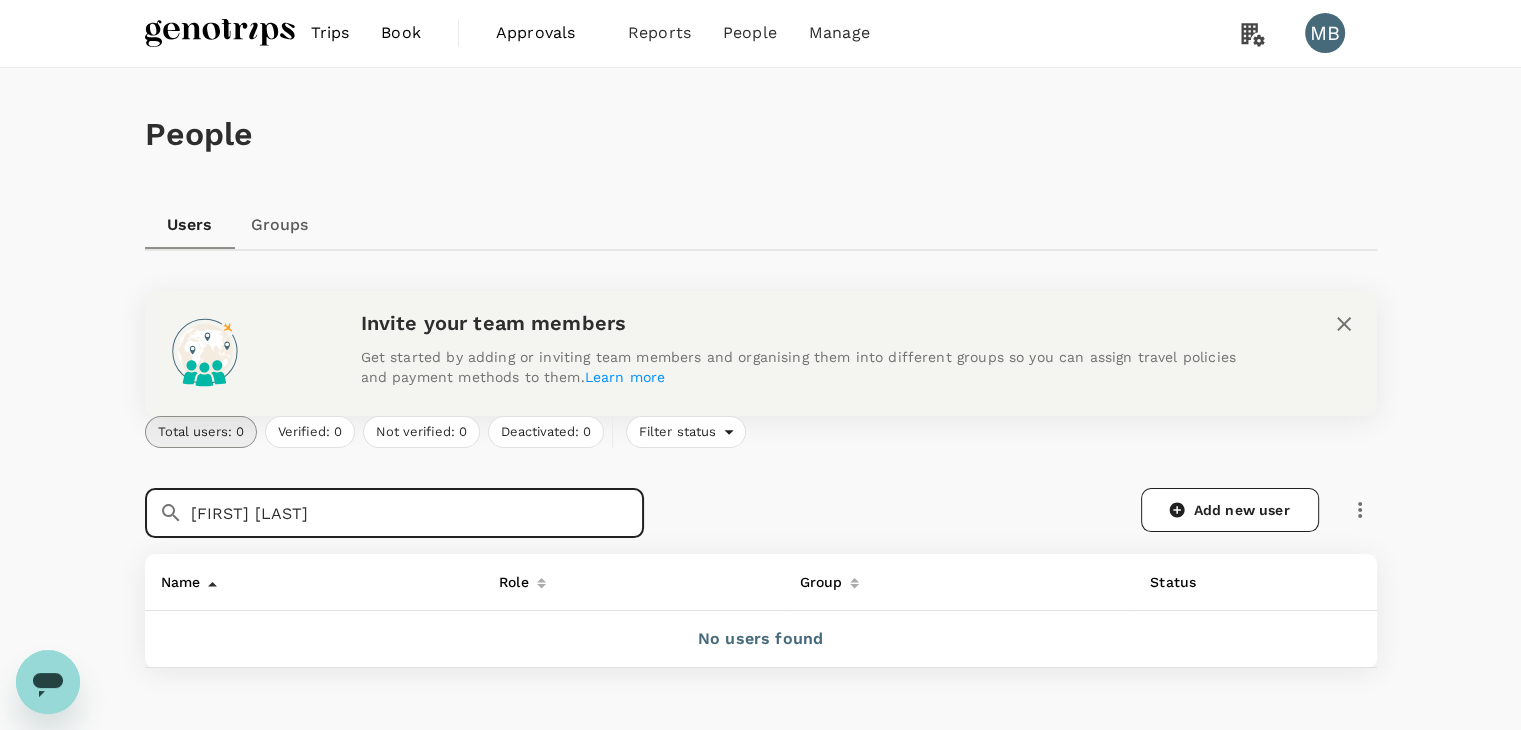 scroll, scrollTop: 0, scrollLeft: 0, axis: both 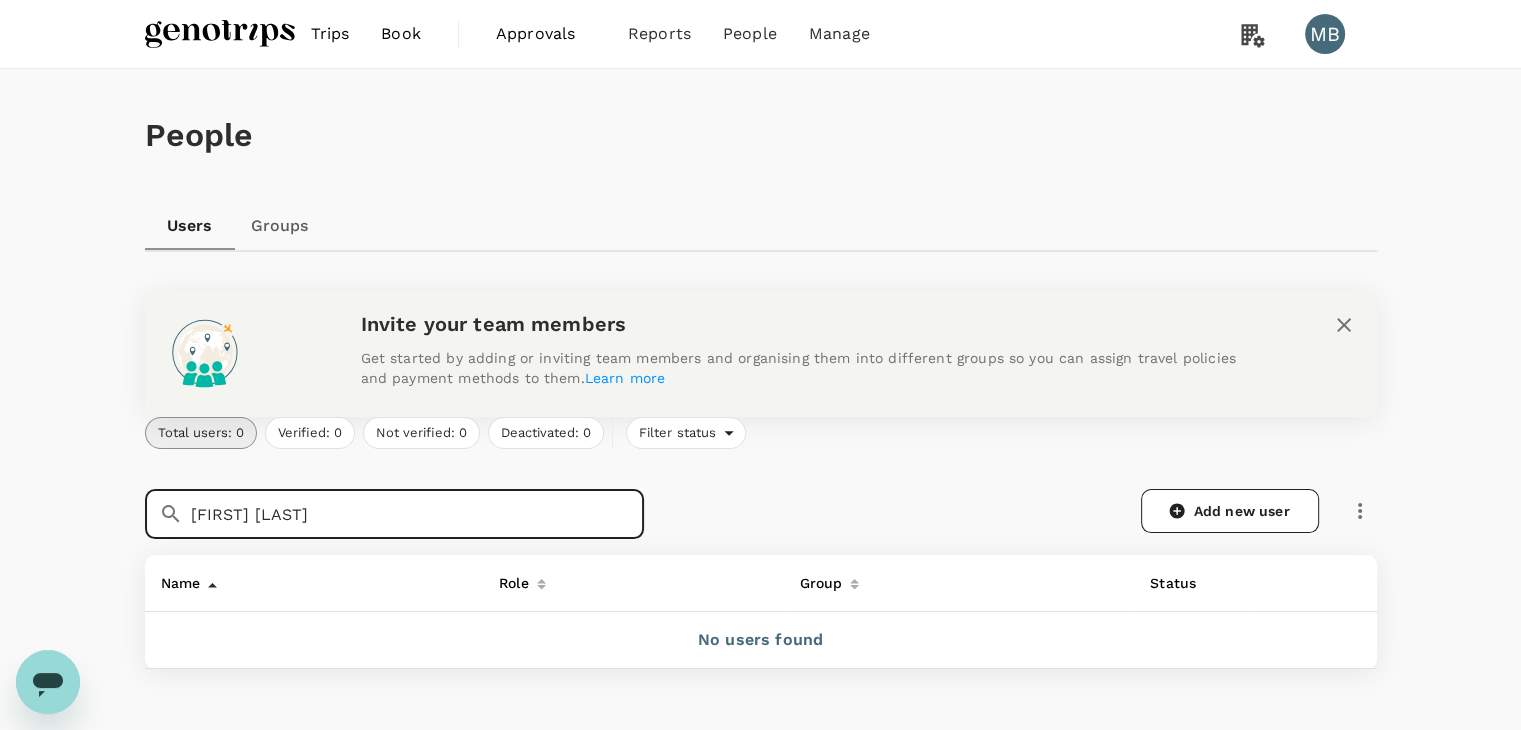 type on "[FIRST] [LAST]" 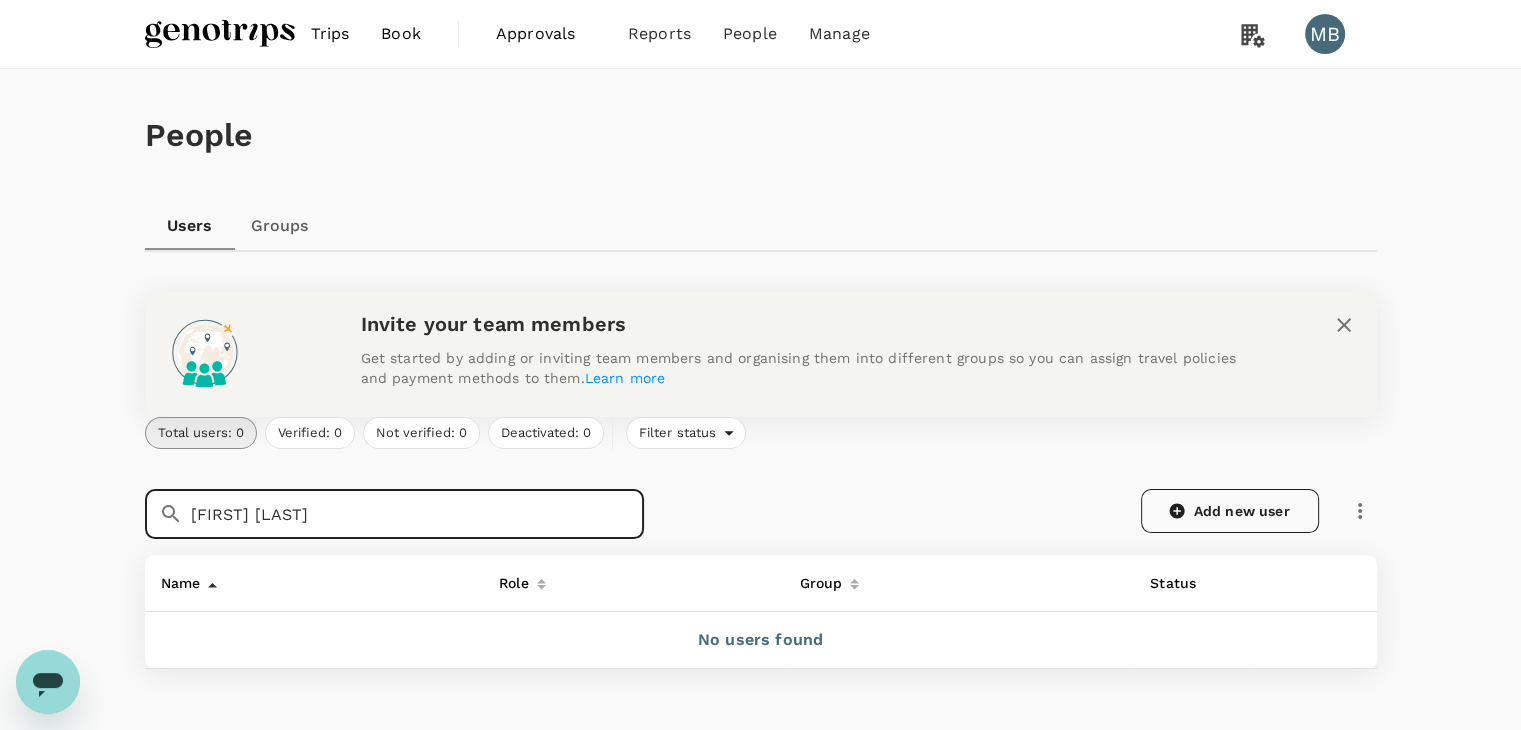click on "Add new user" at bounding box center [1230, 511] 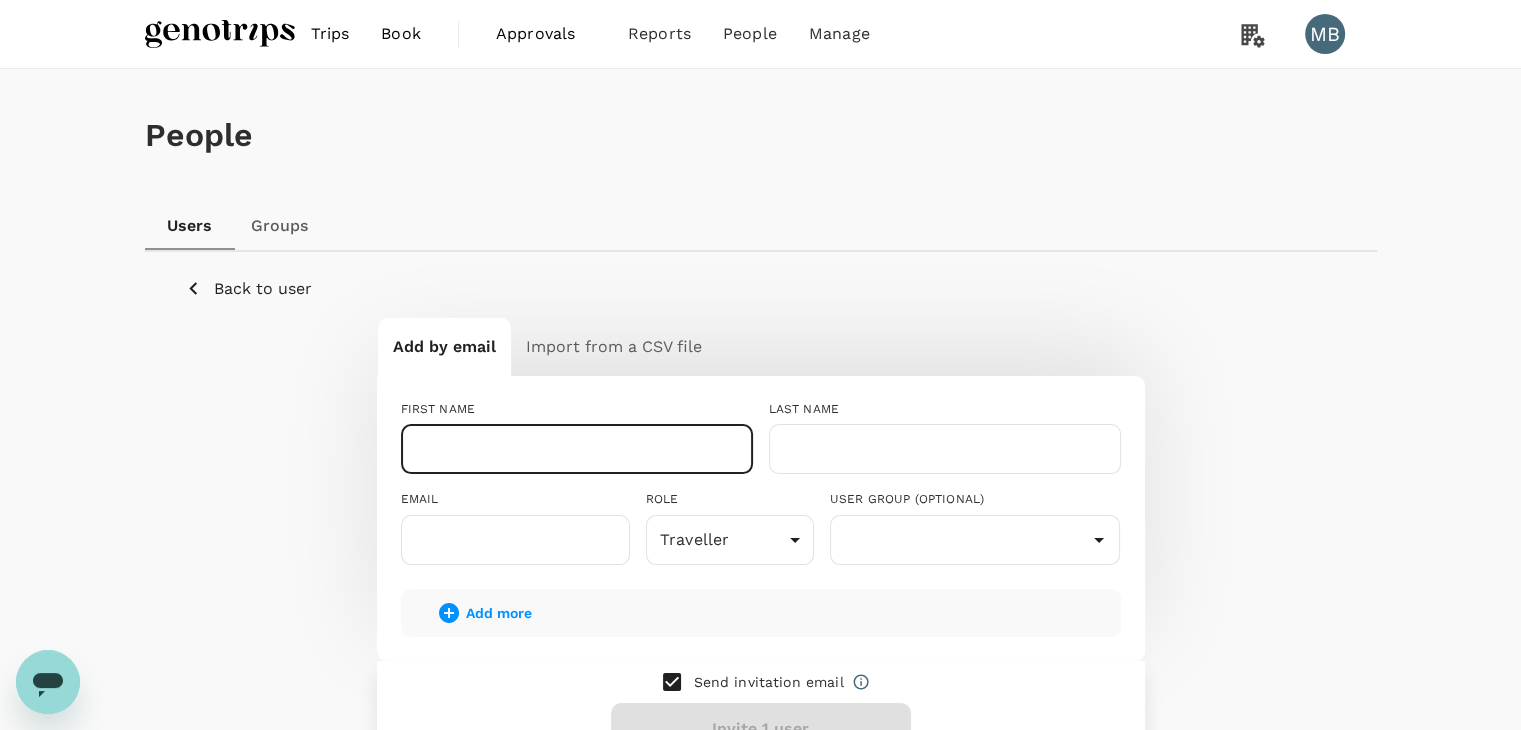 click at bounding box center (577, 449) 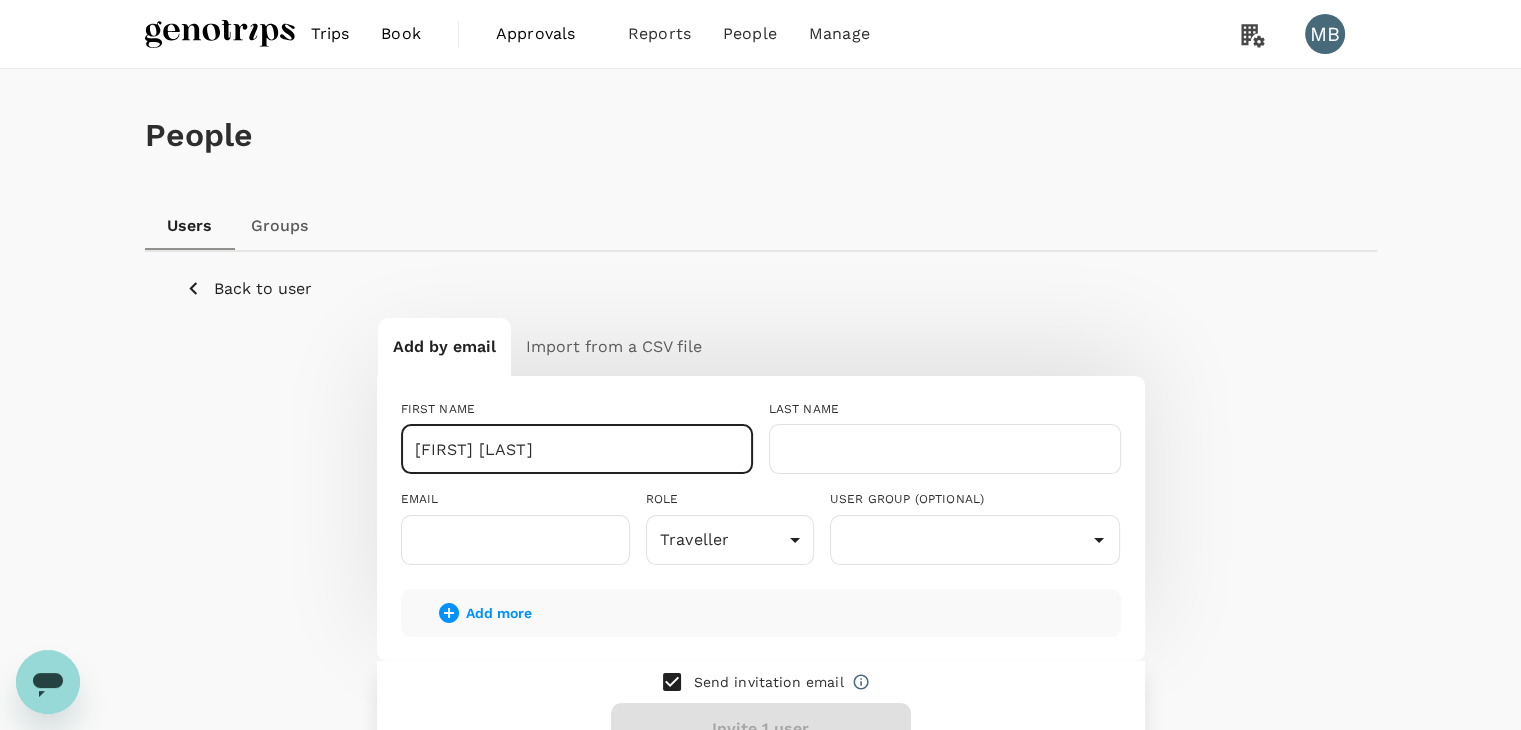 type on "[FIRST] [LAST]" 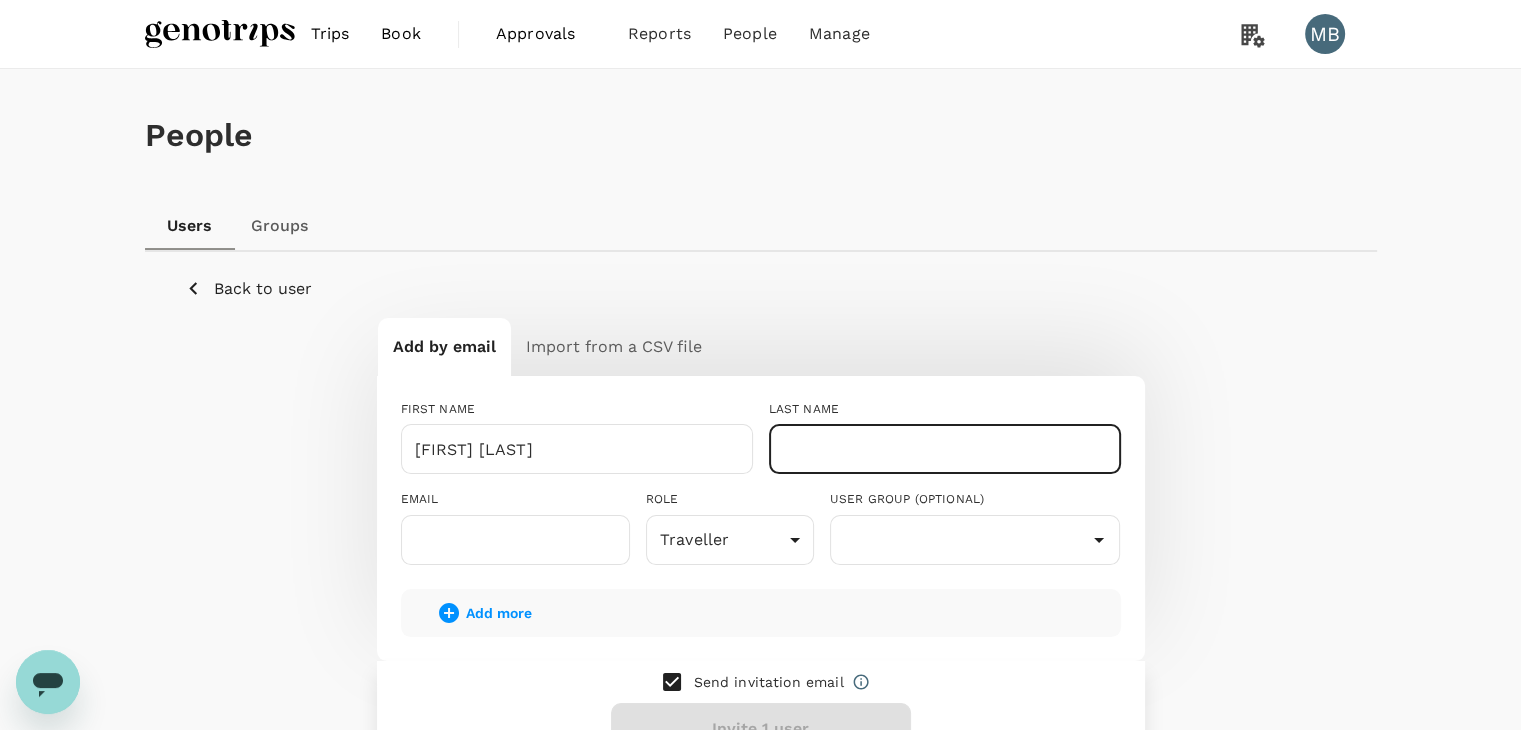 click at bounding box center [945, 449] 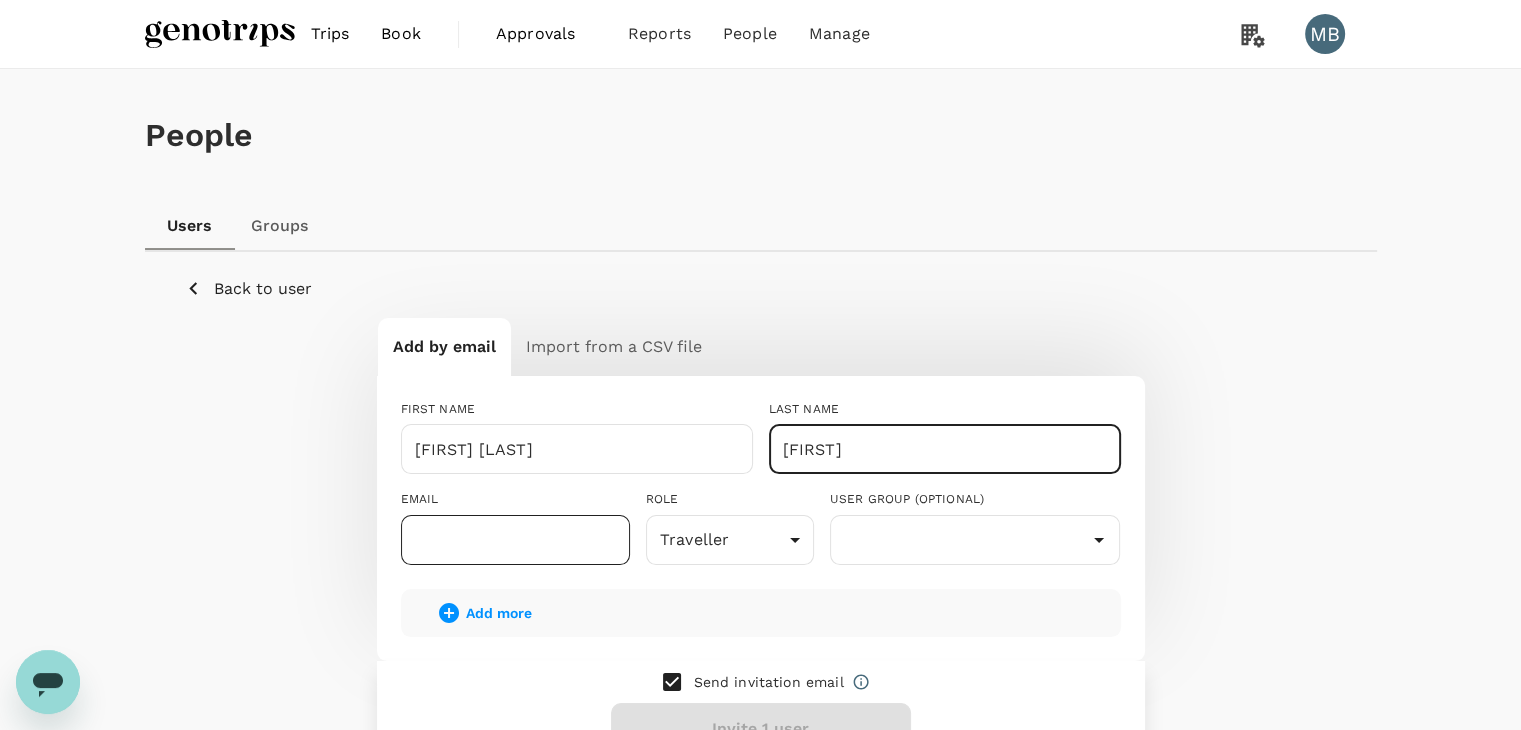 type on "[FIRST]" 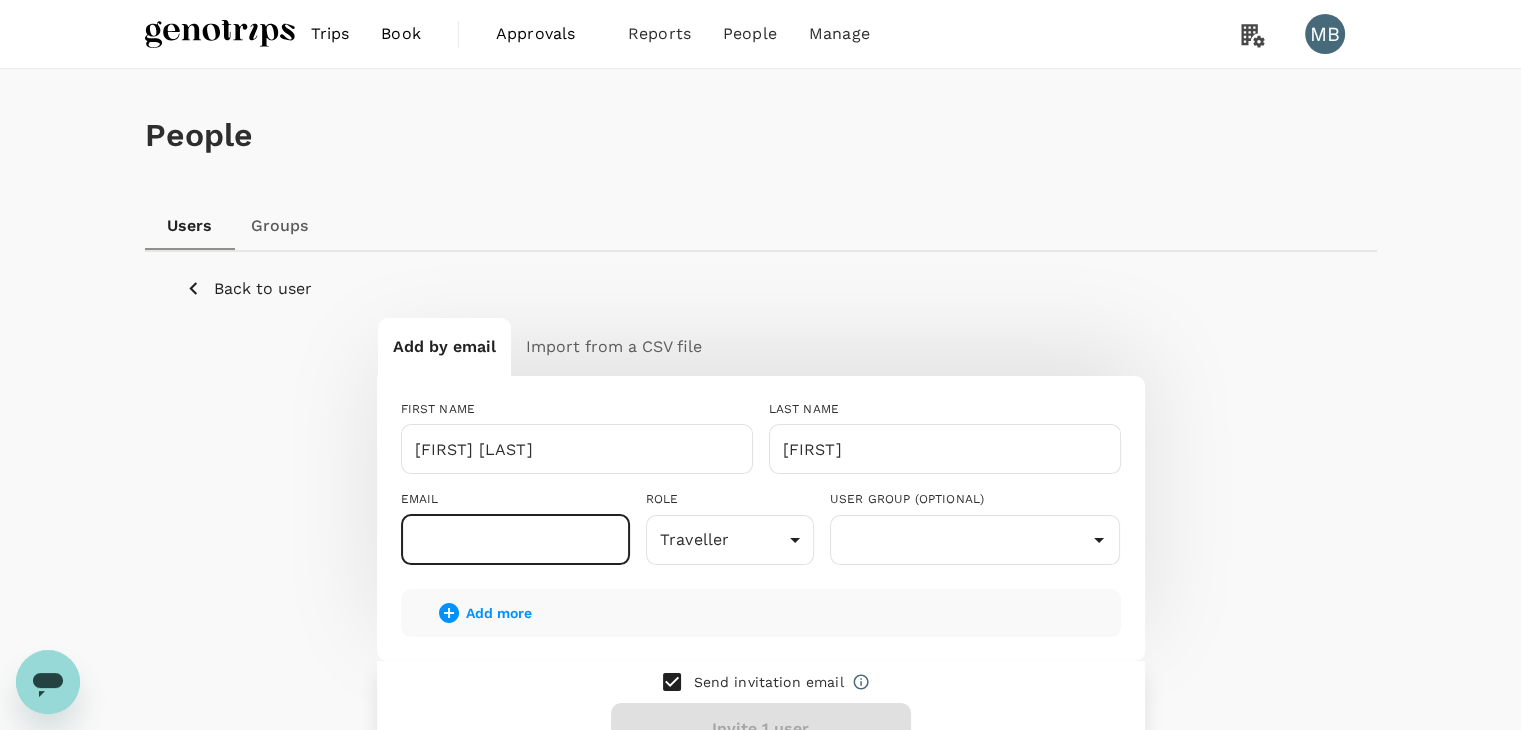 click at bounding box center (515, 540) 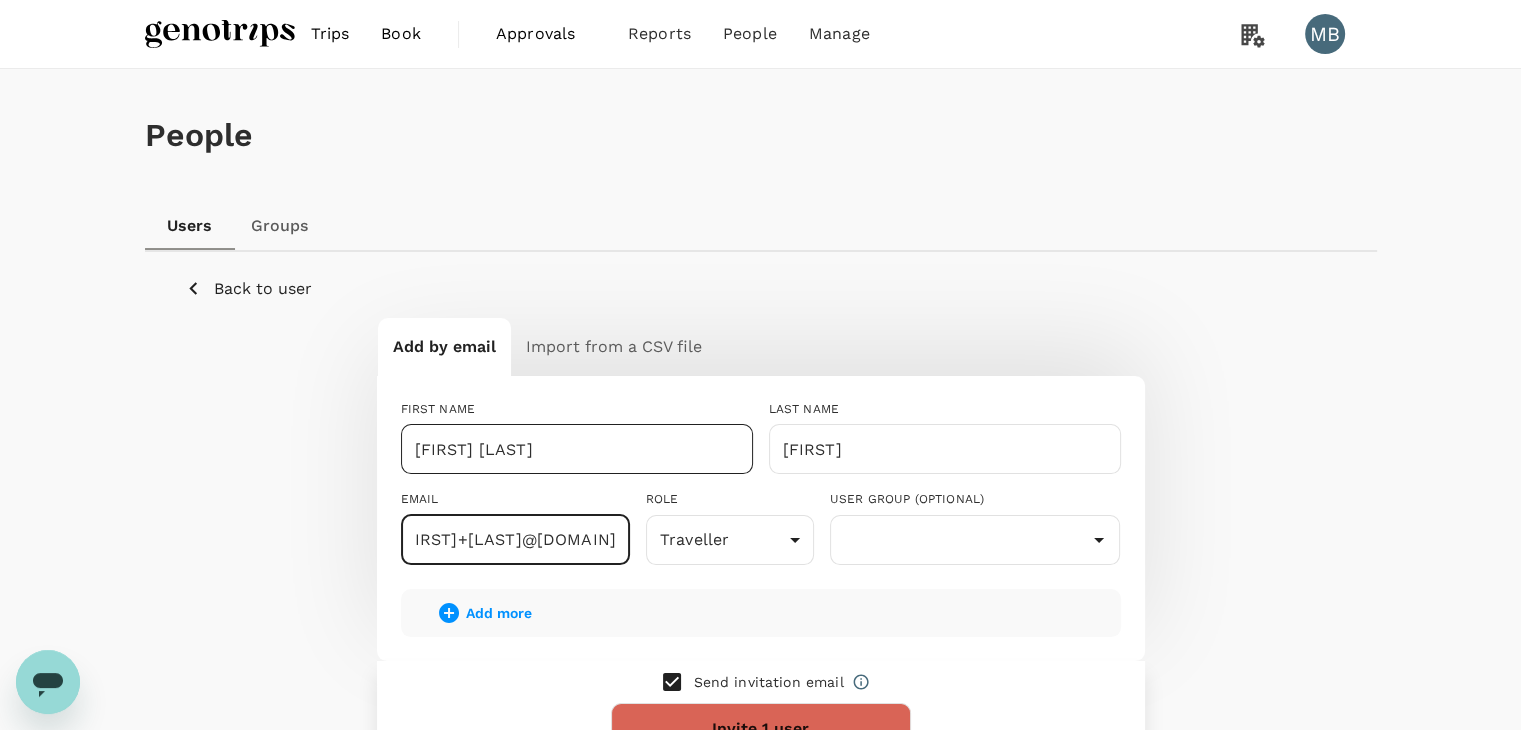 scroll, scrollTop: 0, scrollLeft: 64, axis: horizontal 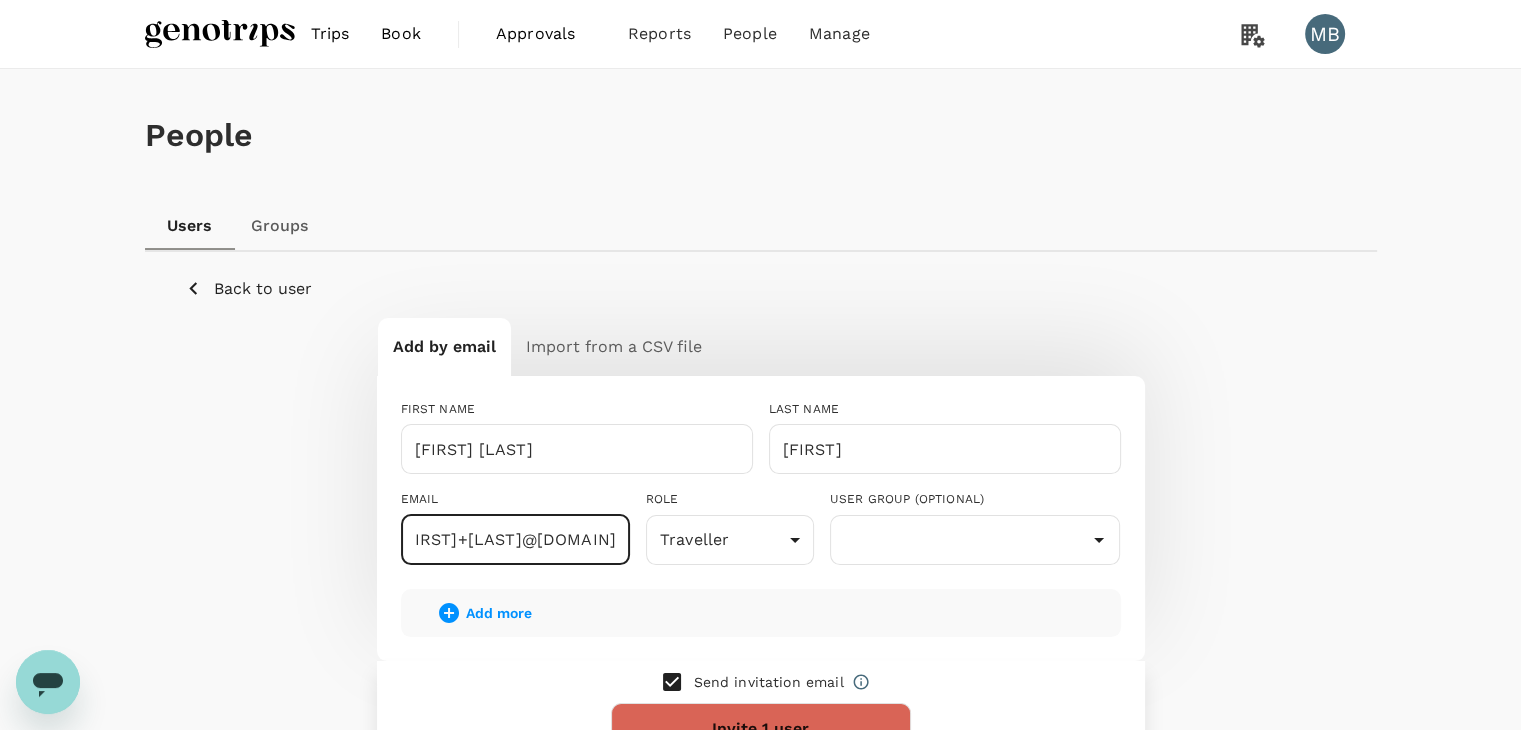 type on "[FIRST]+[LAST]@[DOMAIN]" 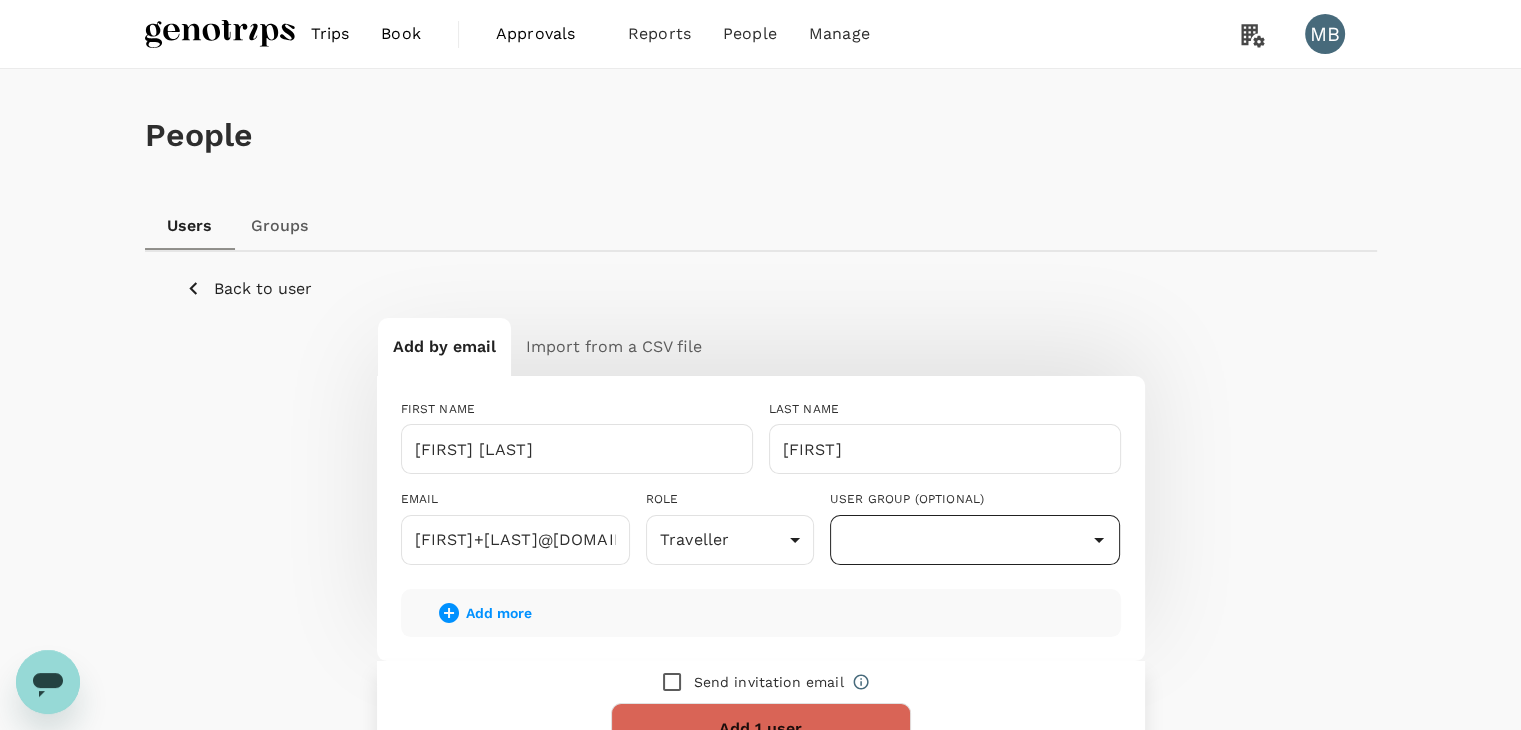 click at bounding box center [975, 540] 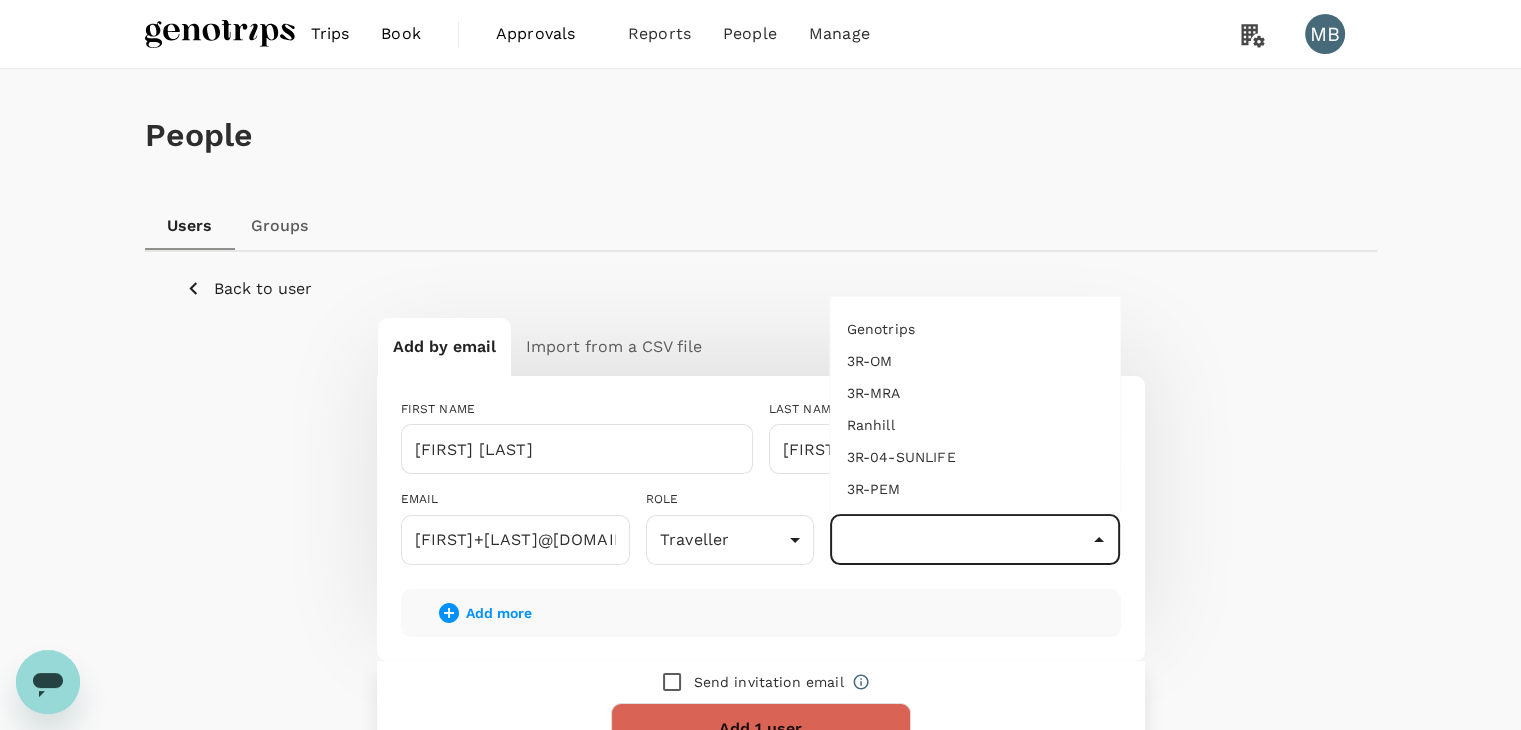scroll, scrollTop: 64, scrollLeft: 0, axis: vertical 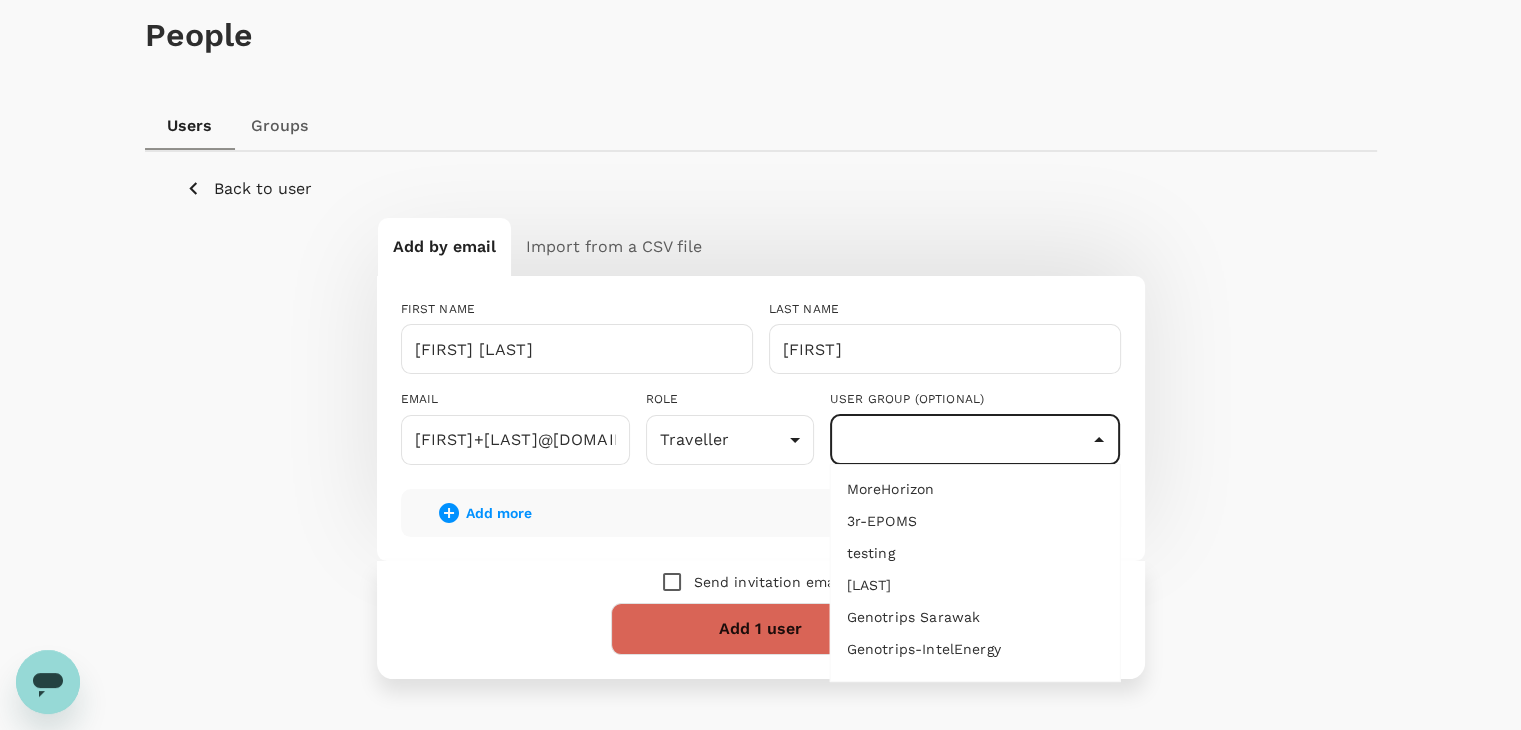 click on "Genotrips-IntelEnergy" at bounding box center [975, 649] 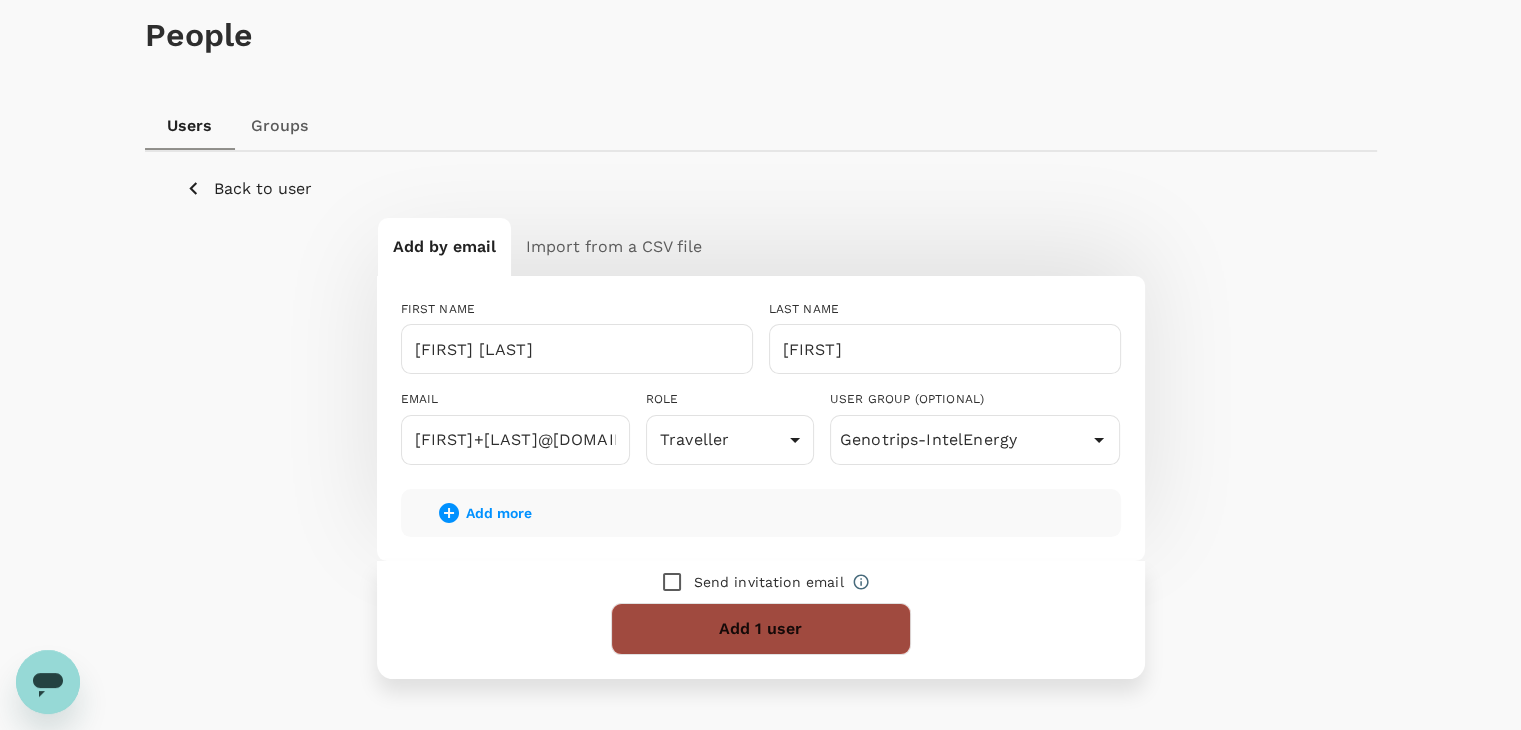 click on "Add 1 user" at bounding box center (761, 629) 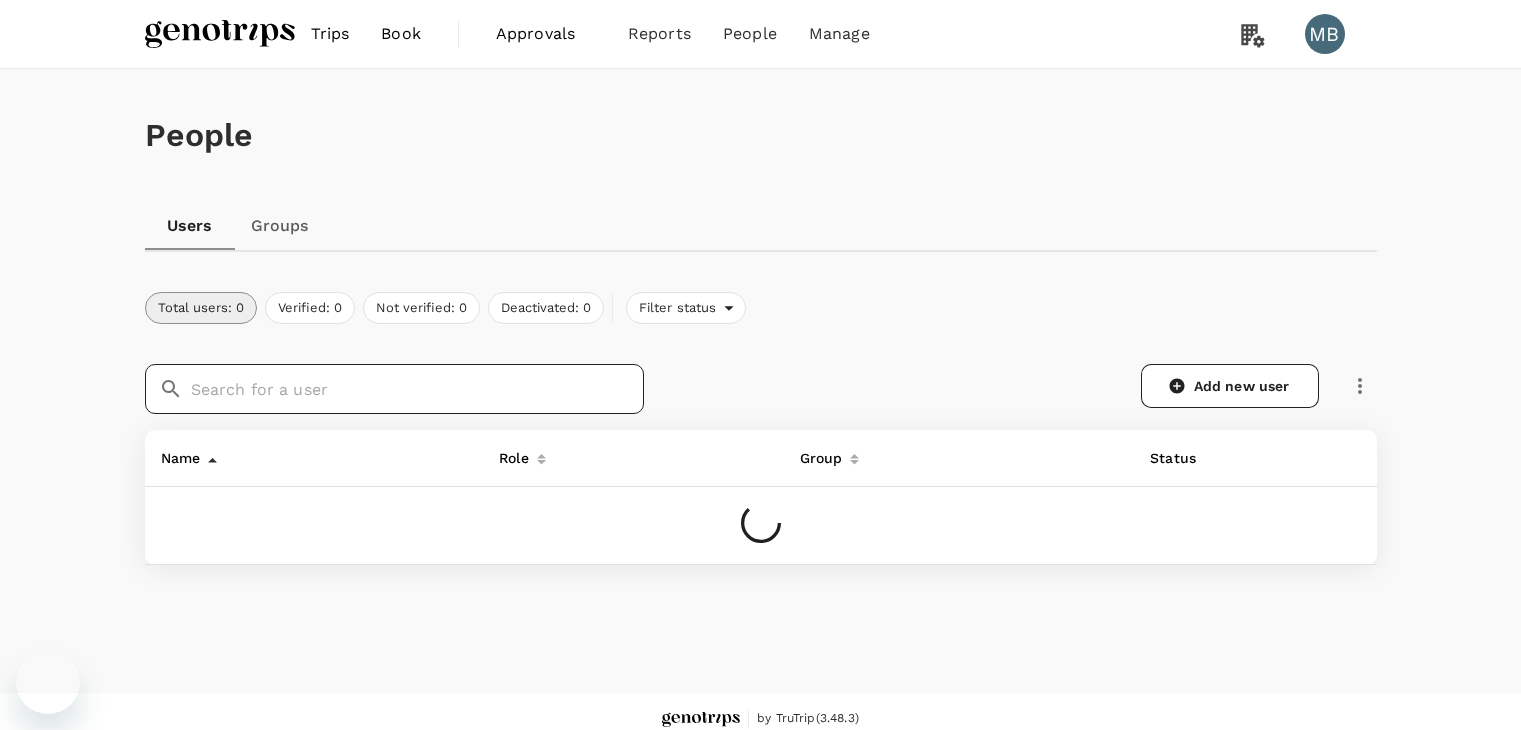 scroll, scrollTop: 0, scrollLeft: 0, axis: both 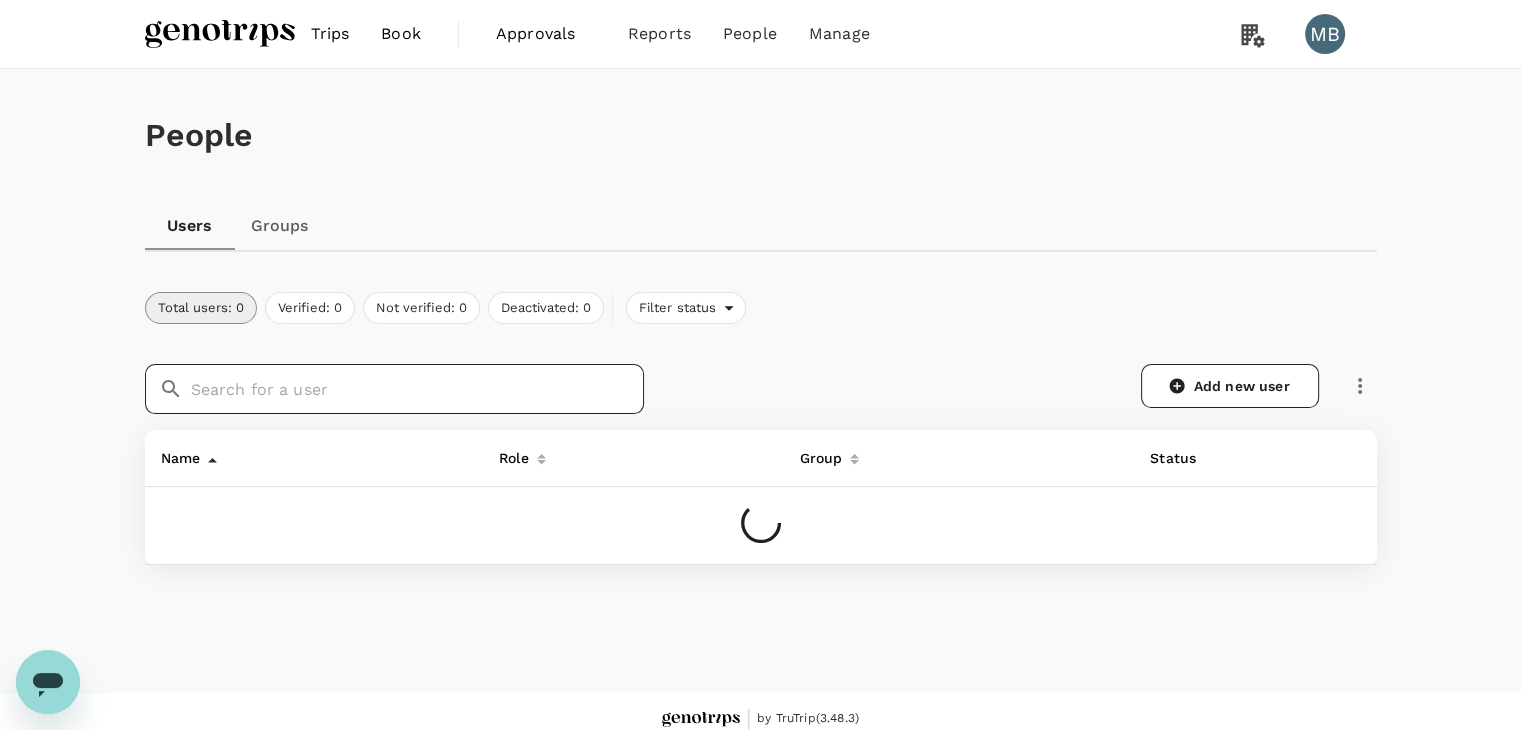 click at bounding box center [417, 389] 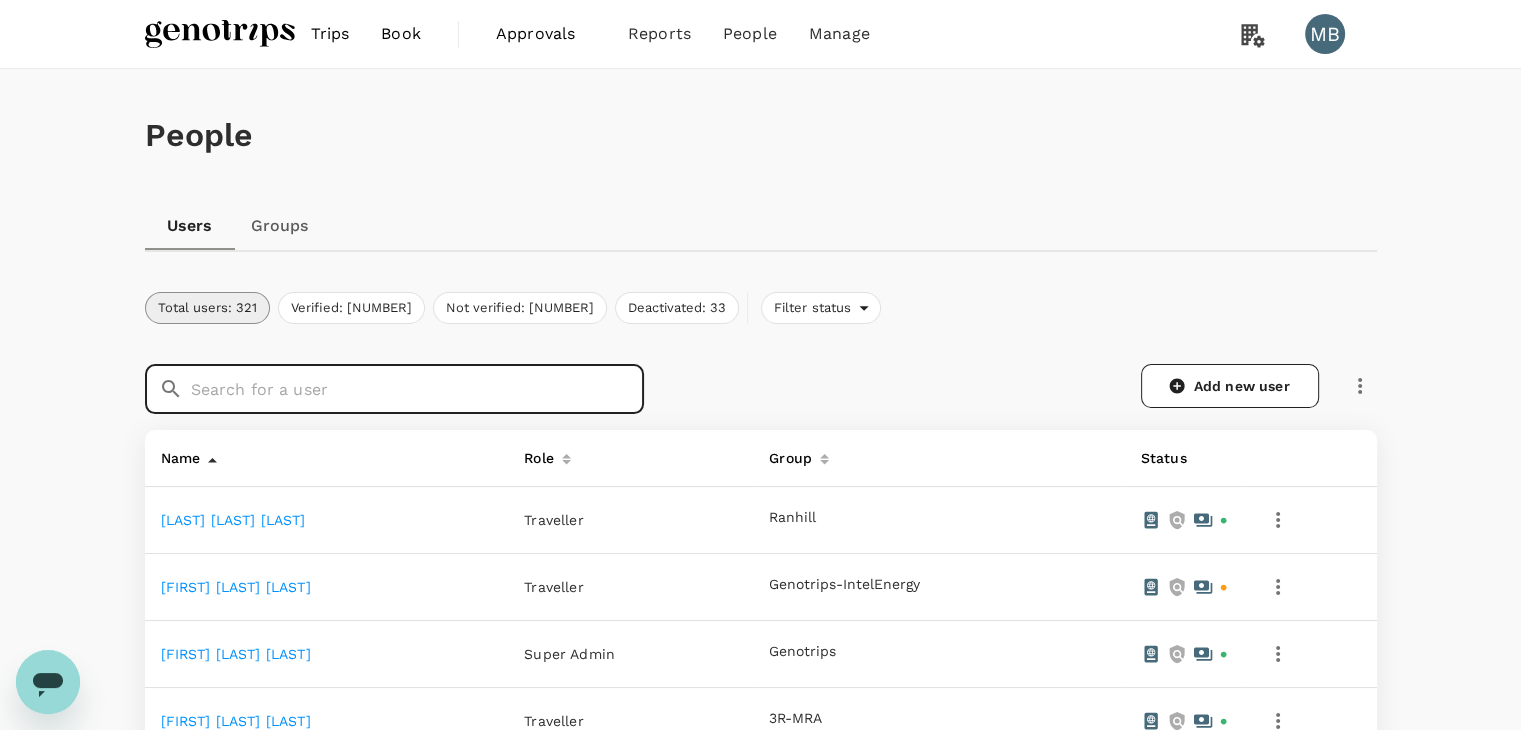 paste on "[LAST]" 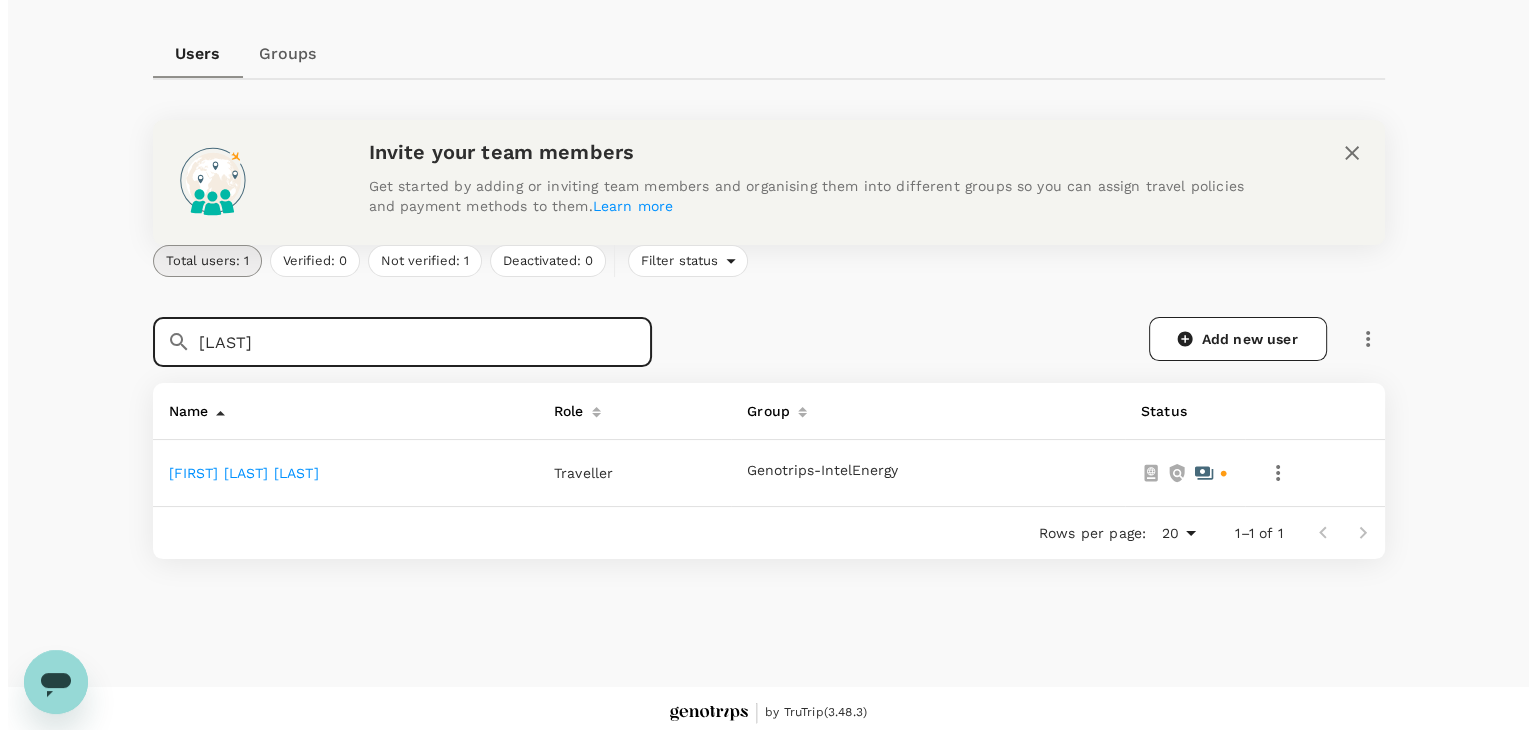 scroll, scrollTop: 181, scrollLeft: 0, axis: vertical 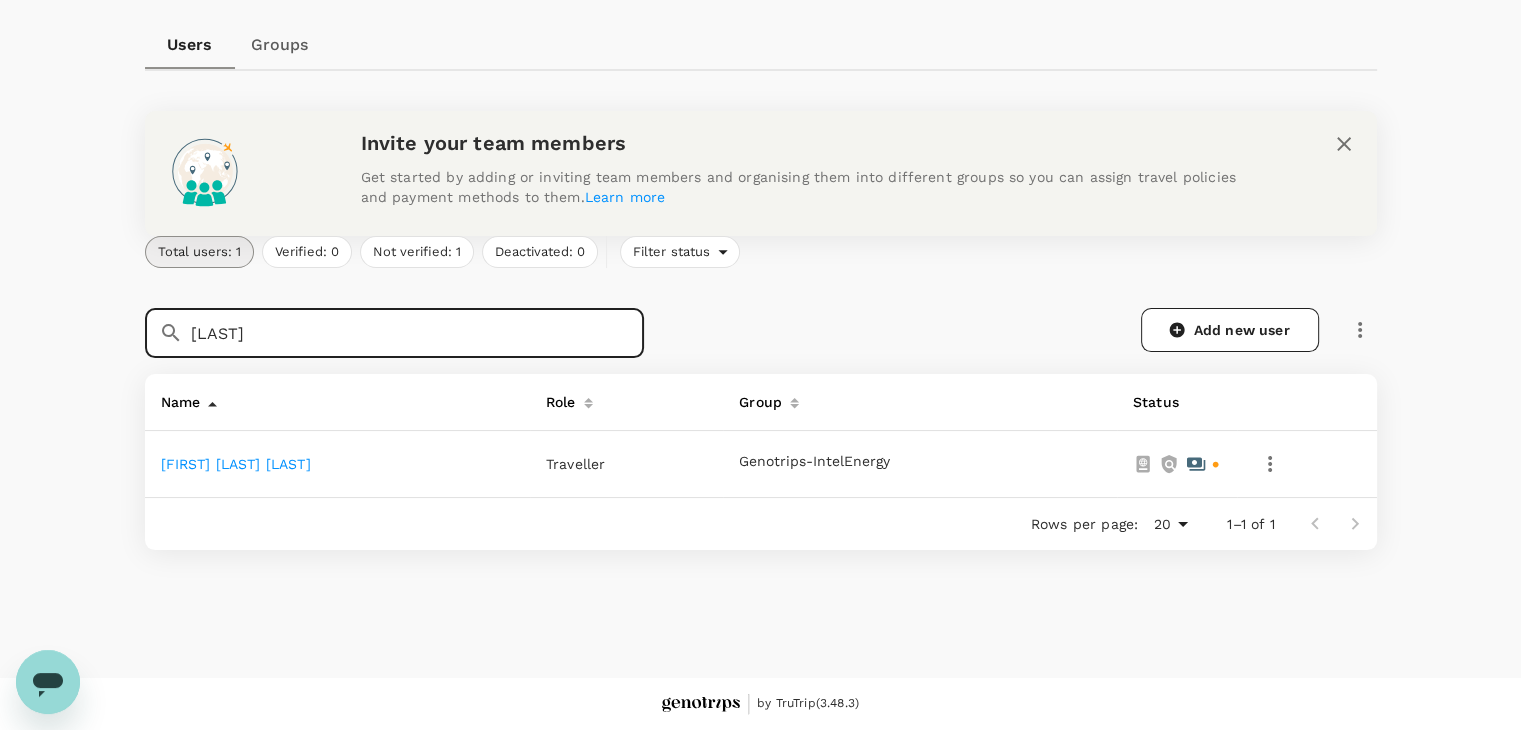type on "[LAST]" 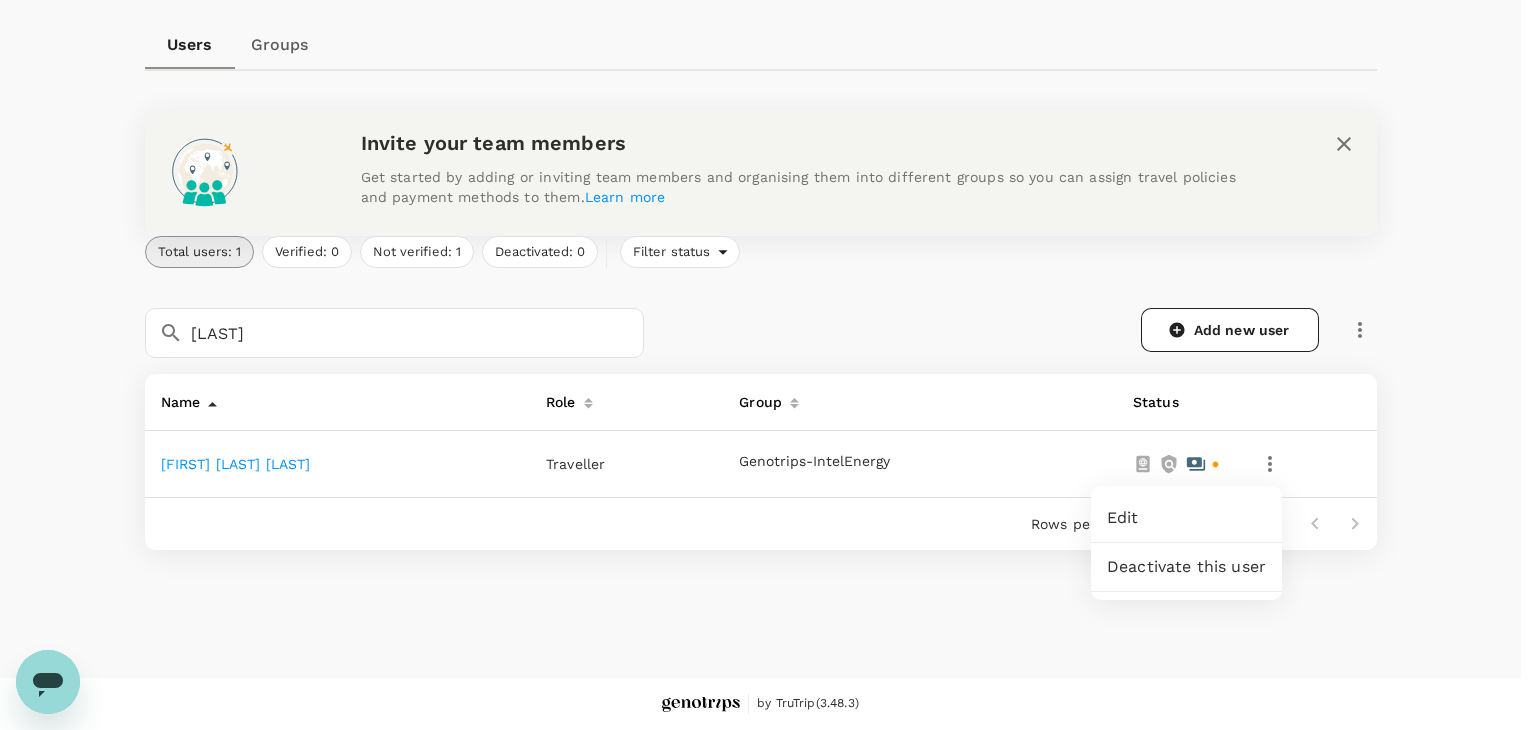 click on "Edit" at bounding box center (1186, 518) 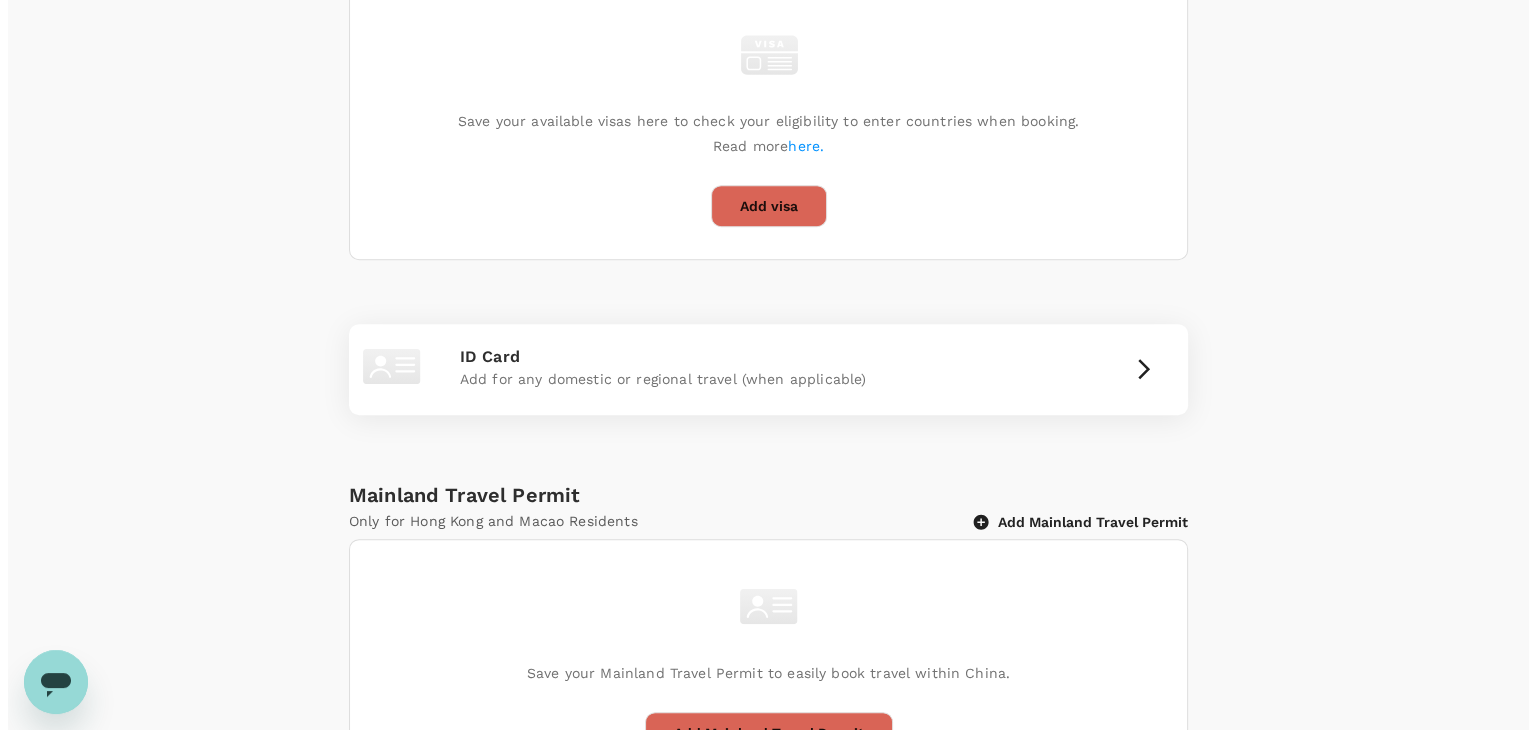 scroll, scrollTop: 1000, scrollLeft: 0, axis: vertical 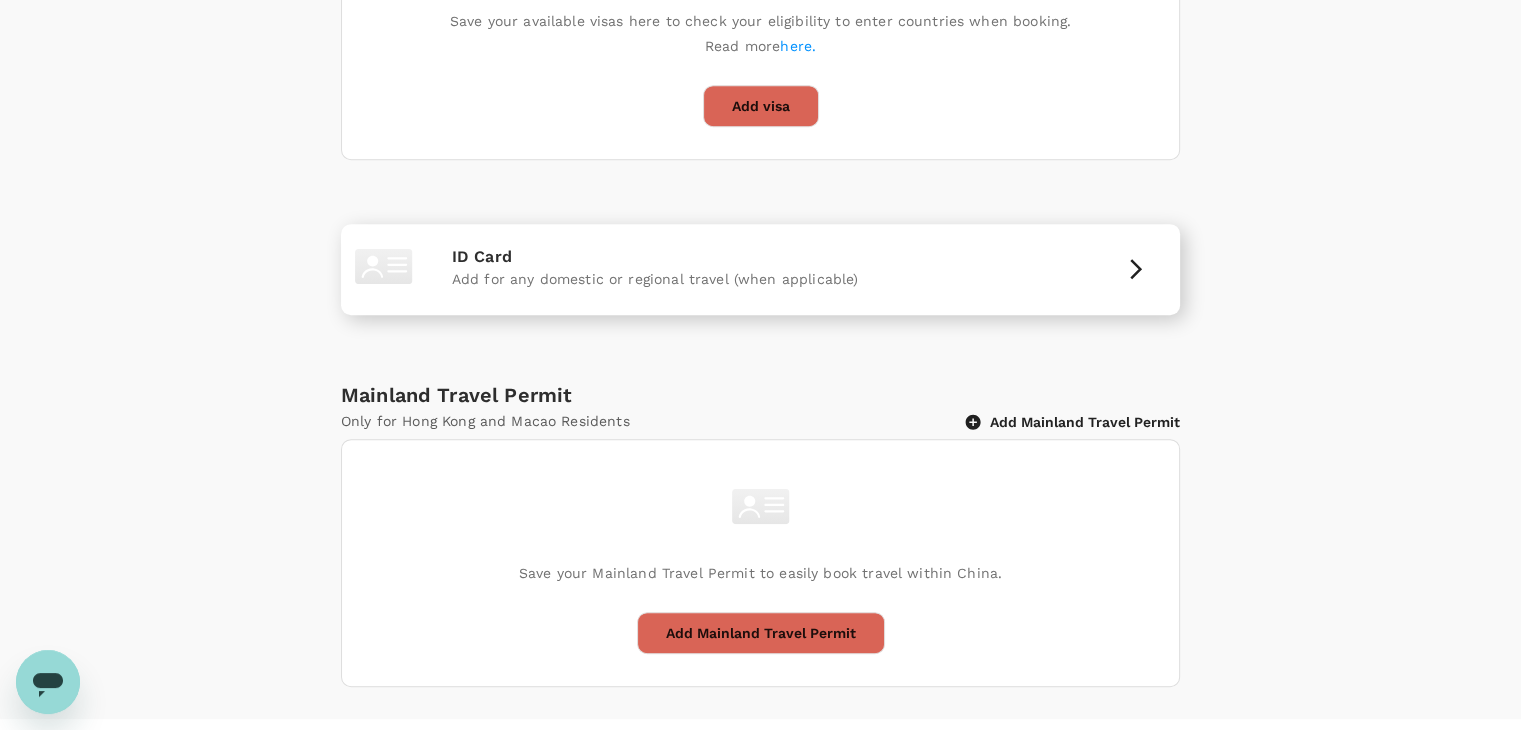 click on "Add for any domestic or regional travel (when applicable)" at bounding box center [760, 279] 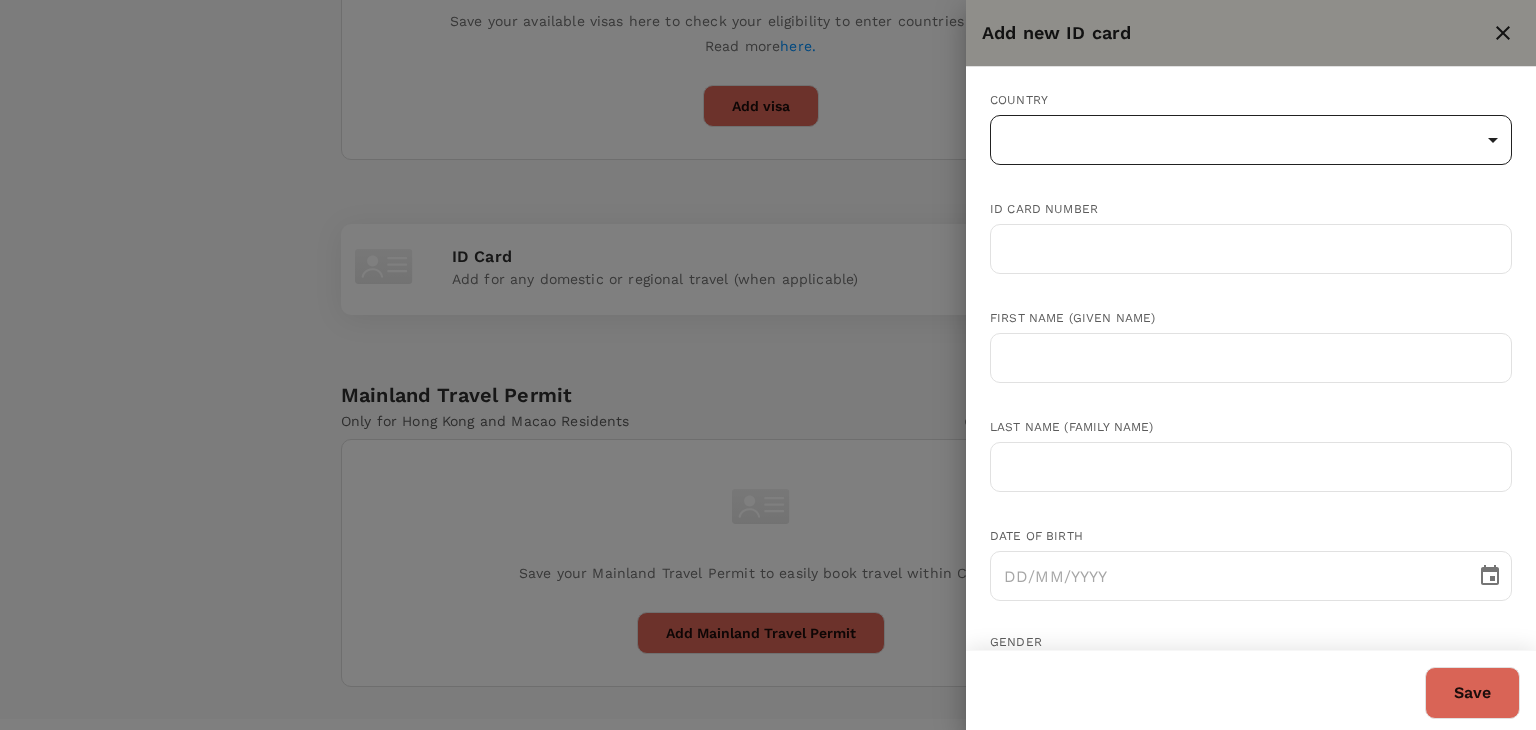 click on "Trips Book Approvals 0 Reports People Manage MB Back to users Last edit was on 06 Aug 2025, 10:35am ASI LIBAT JEFFERY Not invited dayat+asilibat@genotrips.com.my Role Traveller Country - Group(s) Genotrips-IntelEnergy Travel Documents Travel Preferences Travel Policy Travel Record Passport Add passport Save your passport details here for easy, hassle-free bookings. Read more  here . Add passport Visa Add Visa Save your available visas here to check your eligibility to enter countries when booking. Read more  here. Add visa ID Card Add for any domestic or regional travel (when applicable) Mainland Travel Permit Only for Hong Kong and Macao Residents Add Mainland Travel Permit Save your Mainland Travel Permit to easily book travel within China. Add Mainland Travel Permit by TruTrip  ( 3.48.3   ) Add new ID card Country ​ ​ ID card number ​ First name (Given name) ​ Last name (Family name) ​ Date of birth ​ Gender Female Male Expiry date (if applicable) ​ Save" at bounding box center (768, -115) 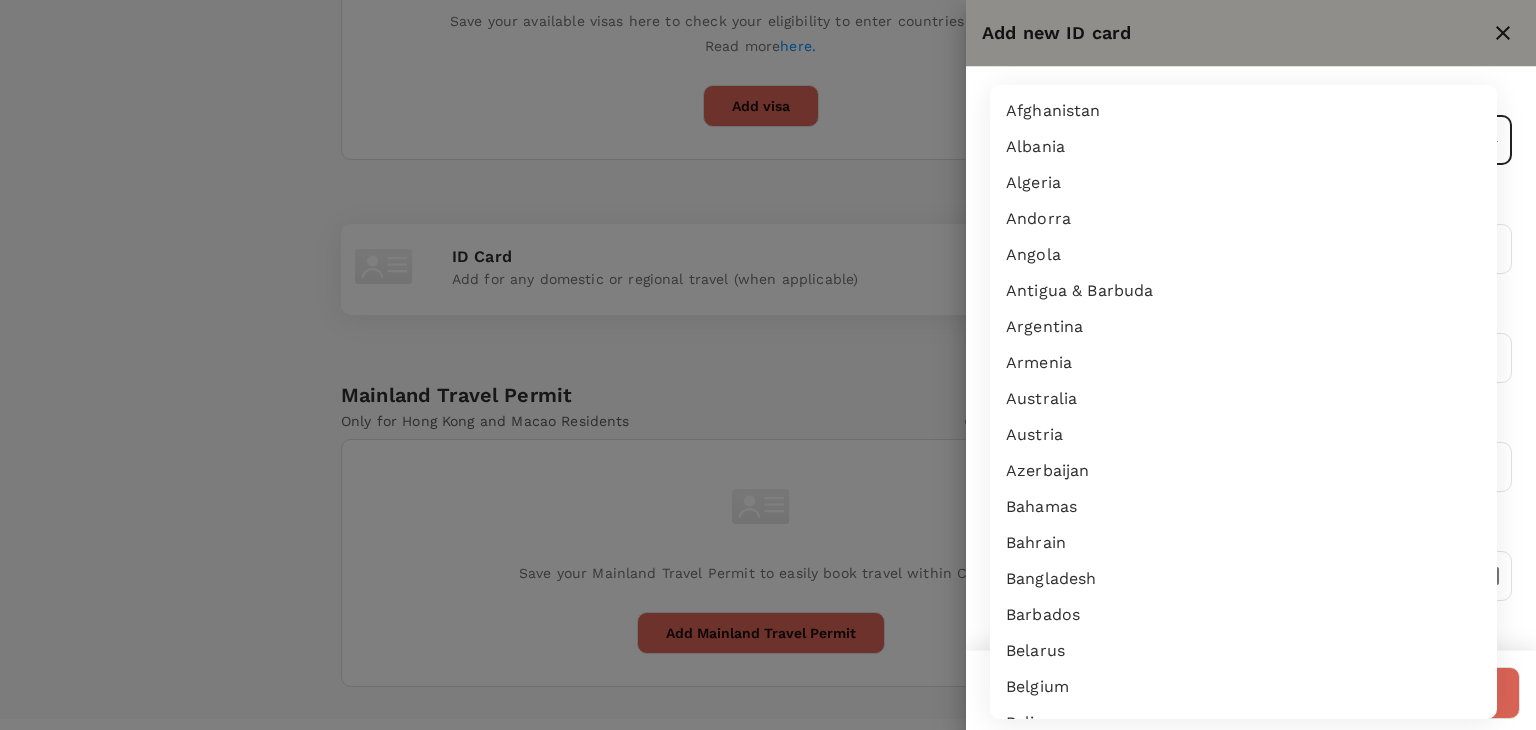 type 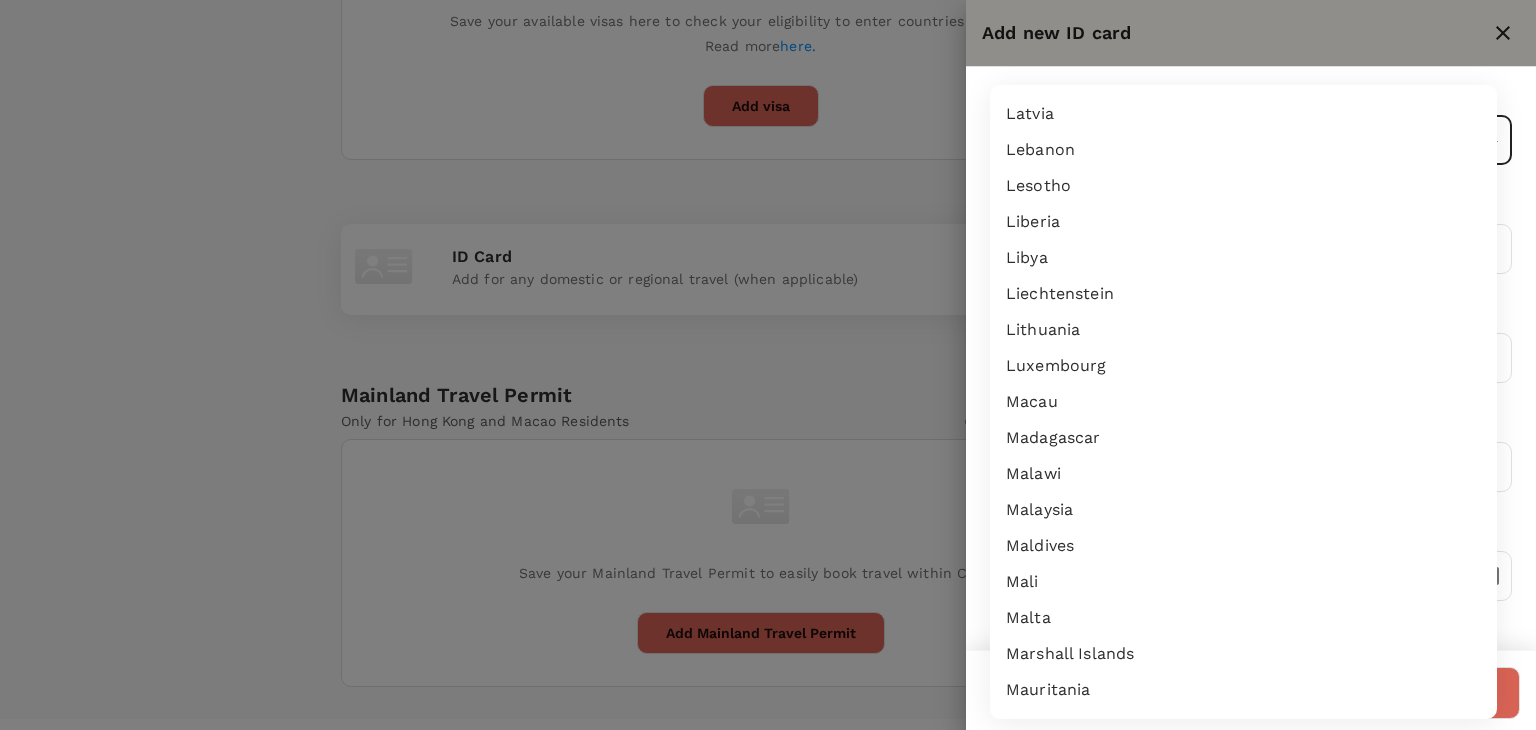 type 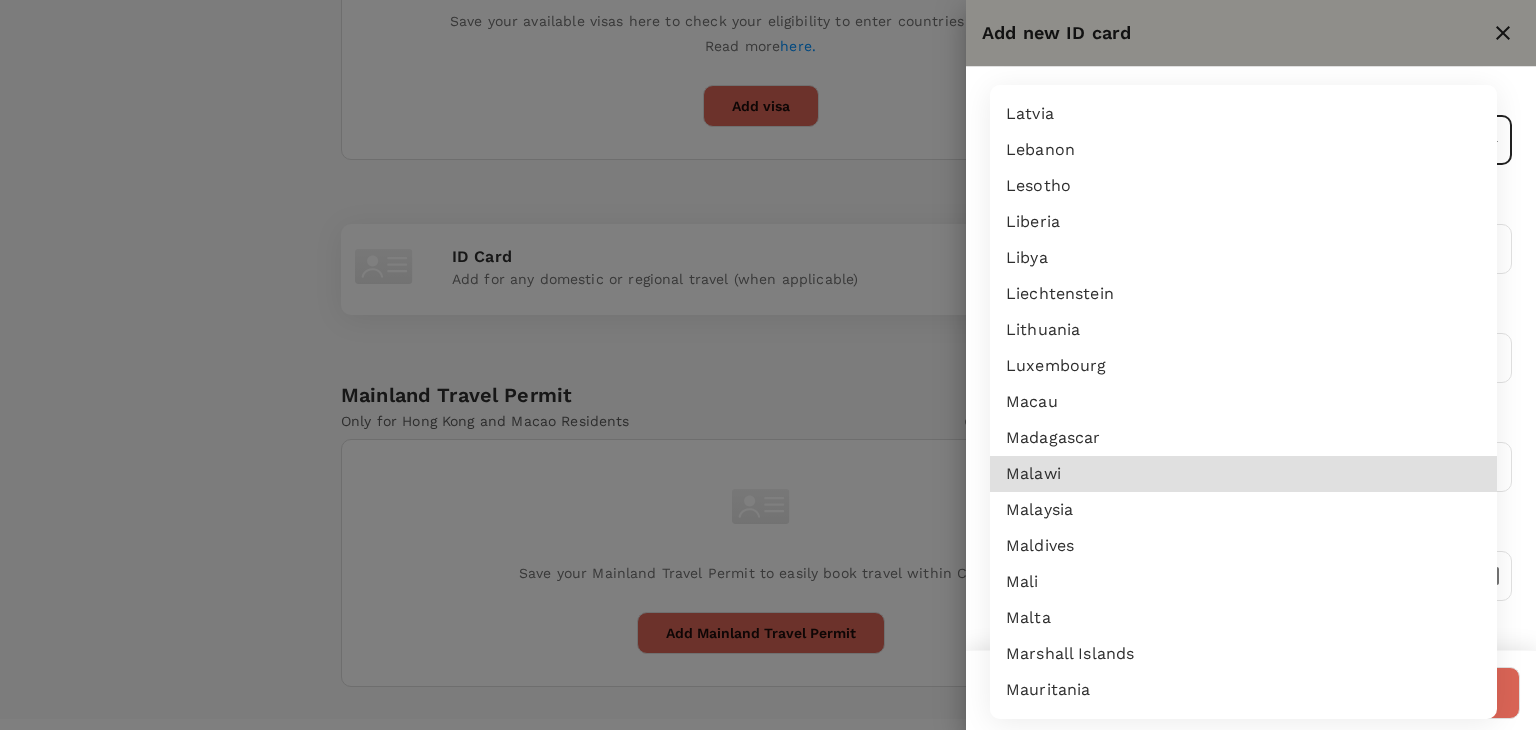 type 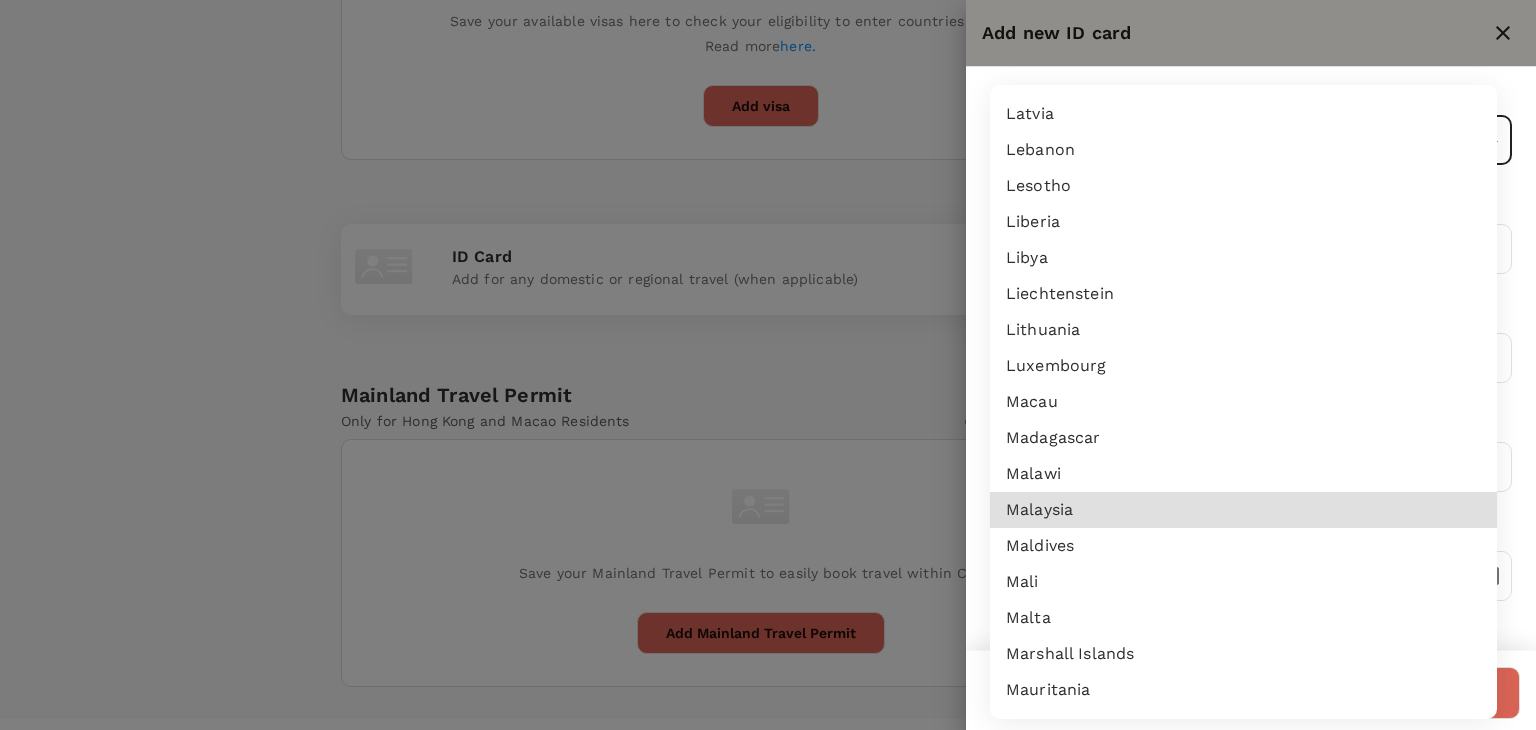 click on "Malaysia" at bounding box center [1243, 510] 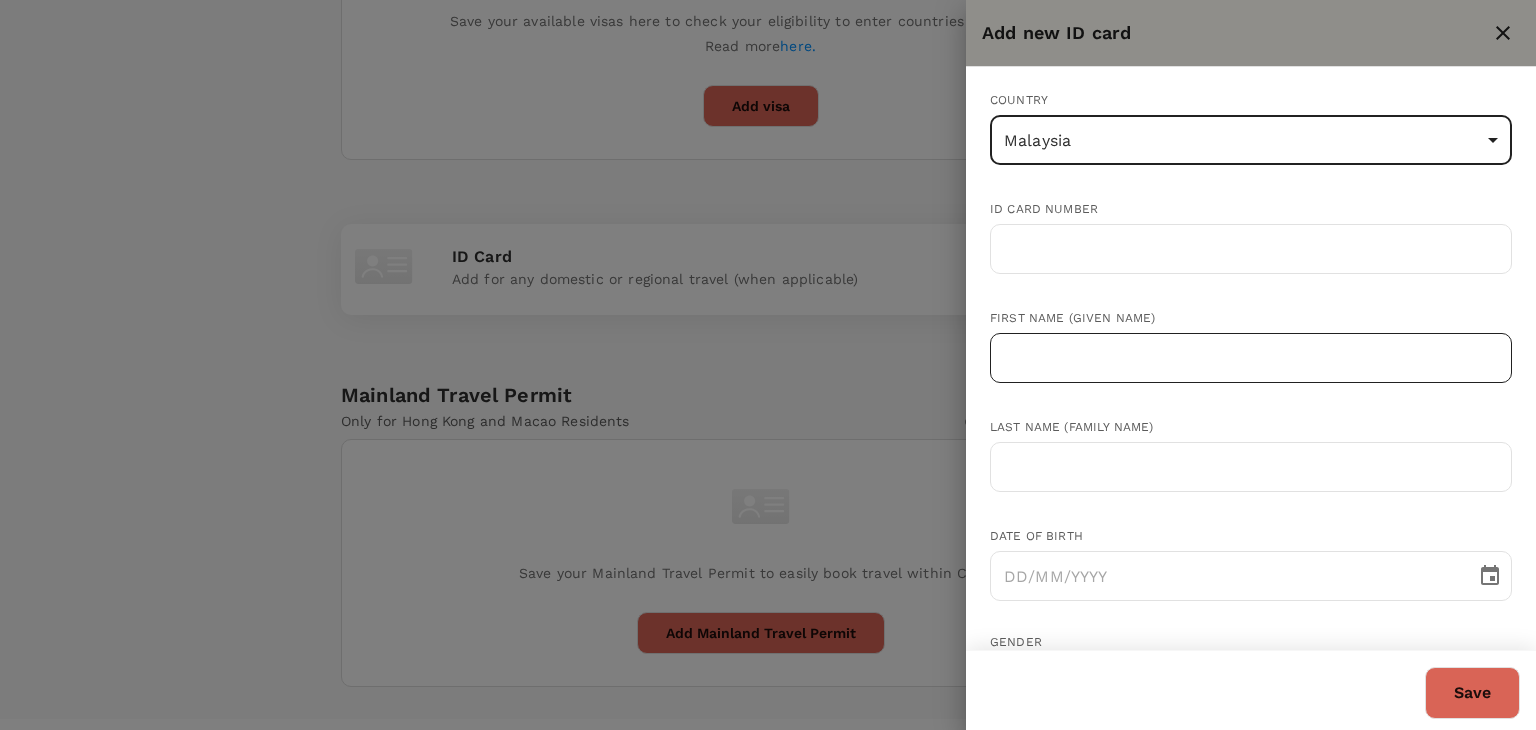 click at bounding box center [1251, 358] 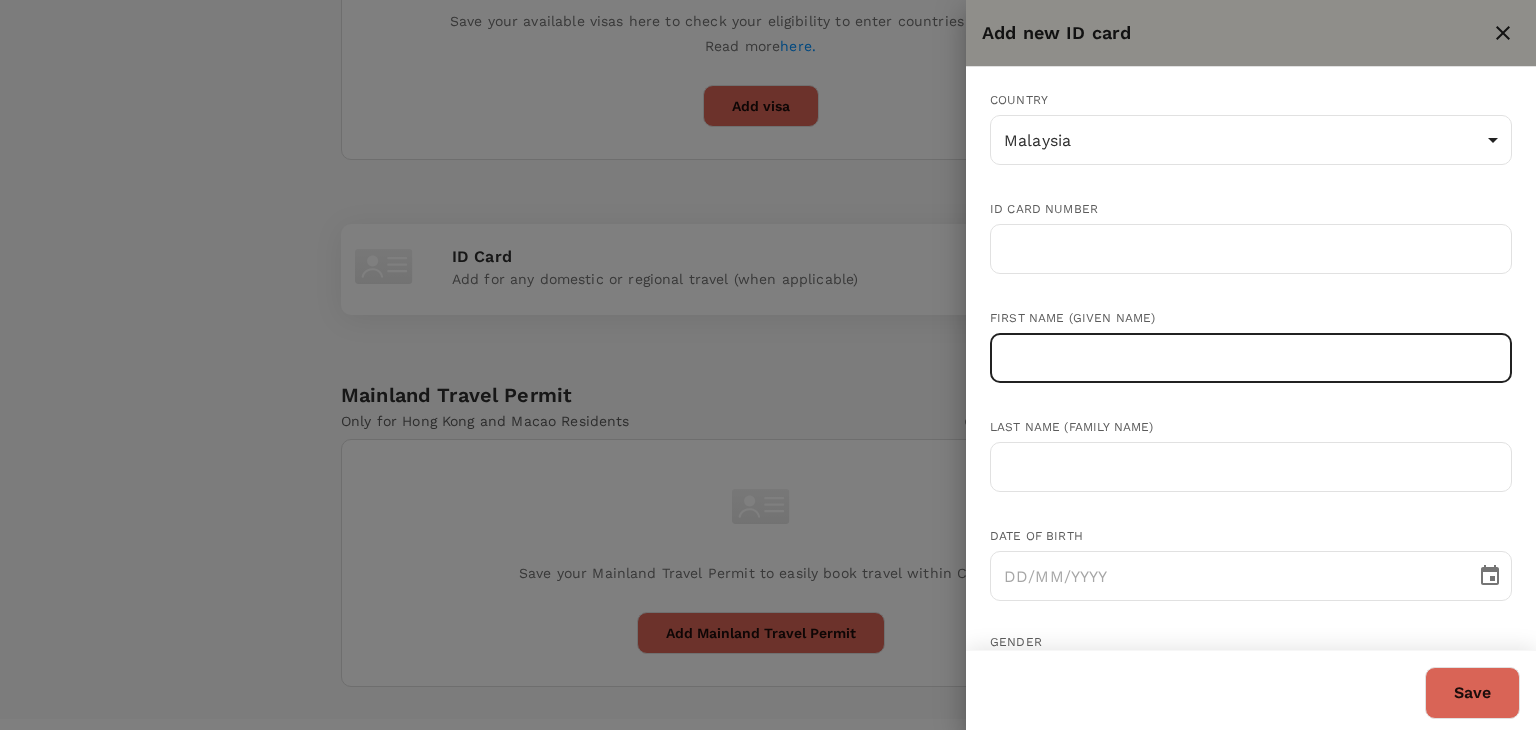 paste on "[FIRST]" 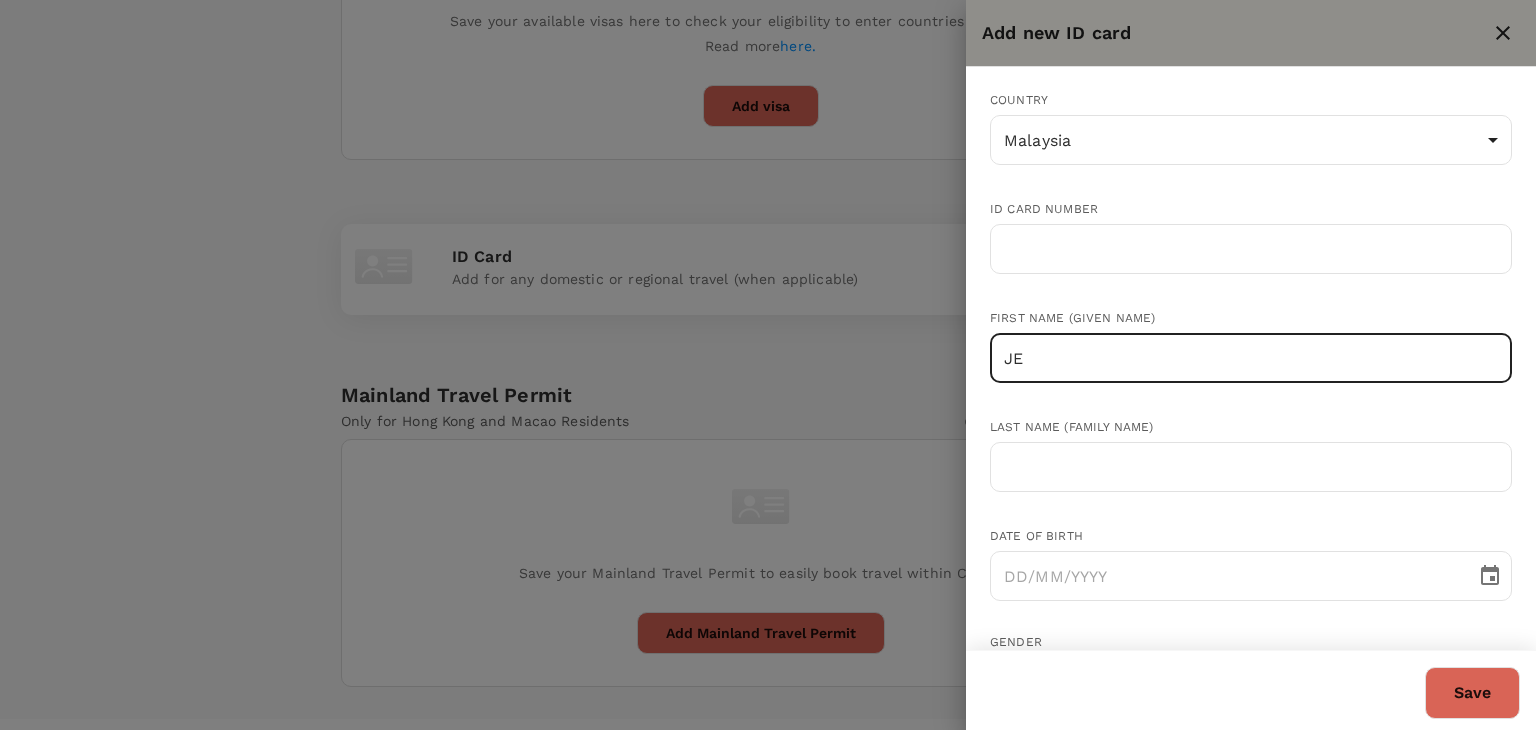 type on "J" 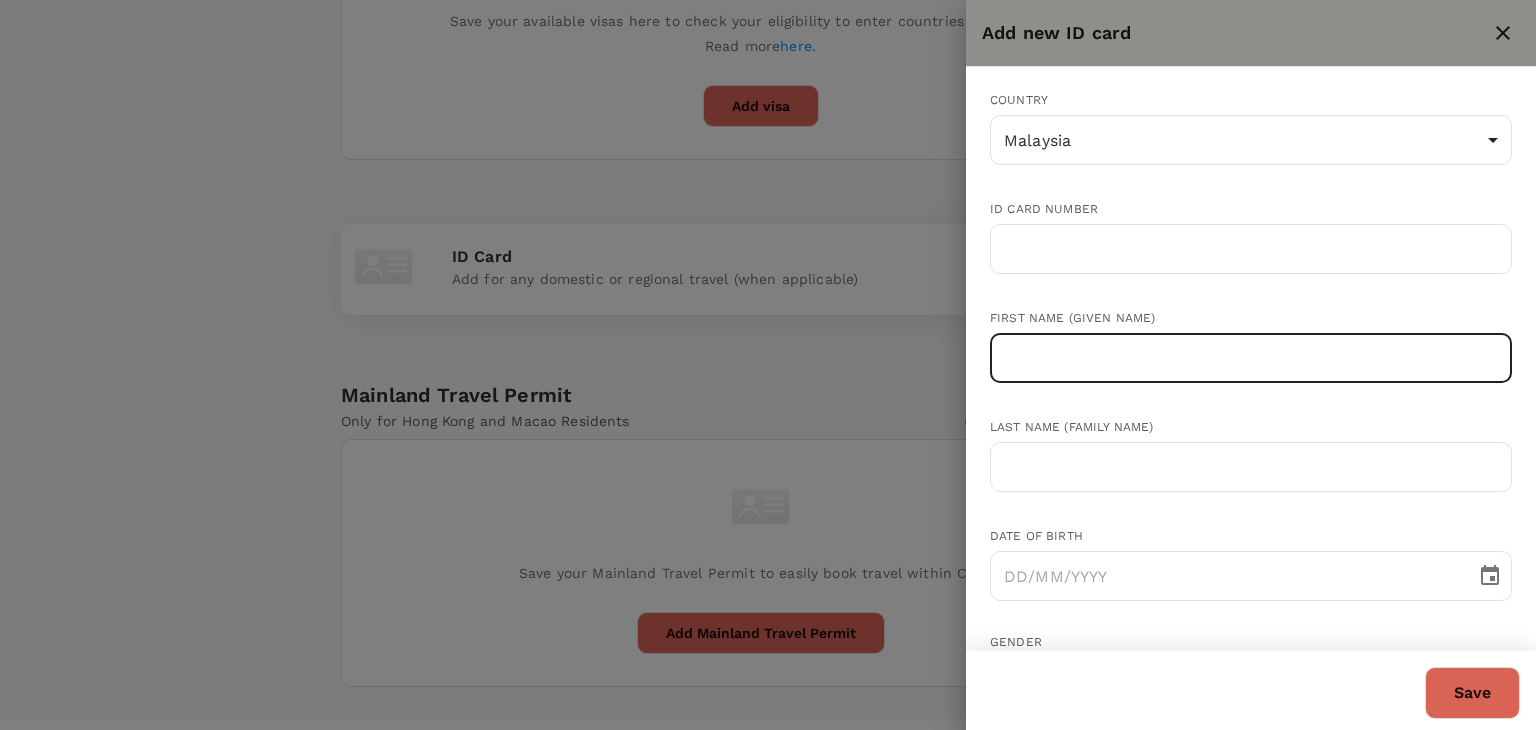 paste on "ASI LIBAT @JEFFERY" 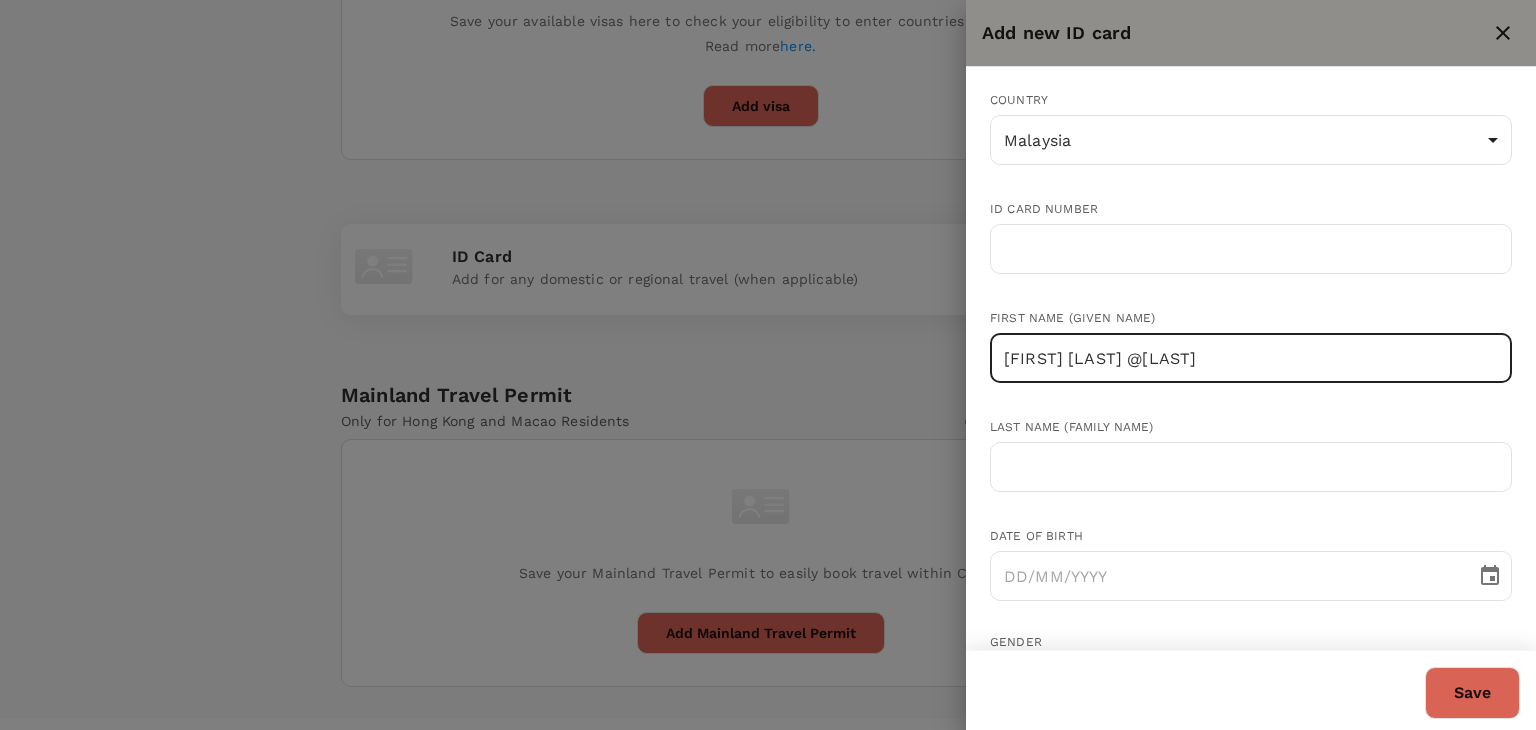 drag, startPoint x: 1188, startPoint y: 361, endPoint x: 1089, endPoint y: 361, distance: 99 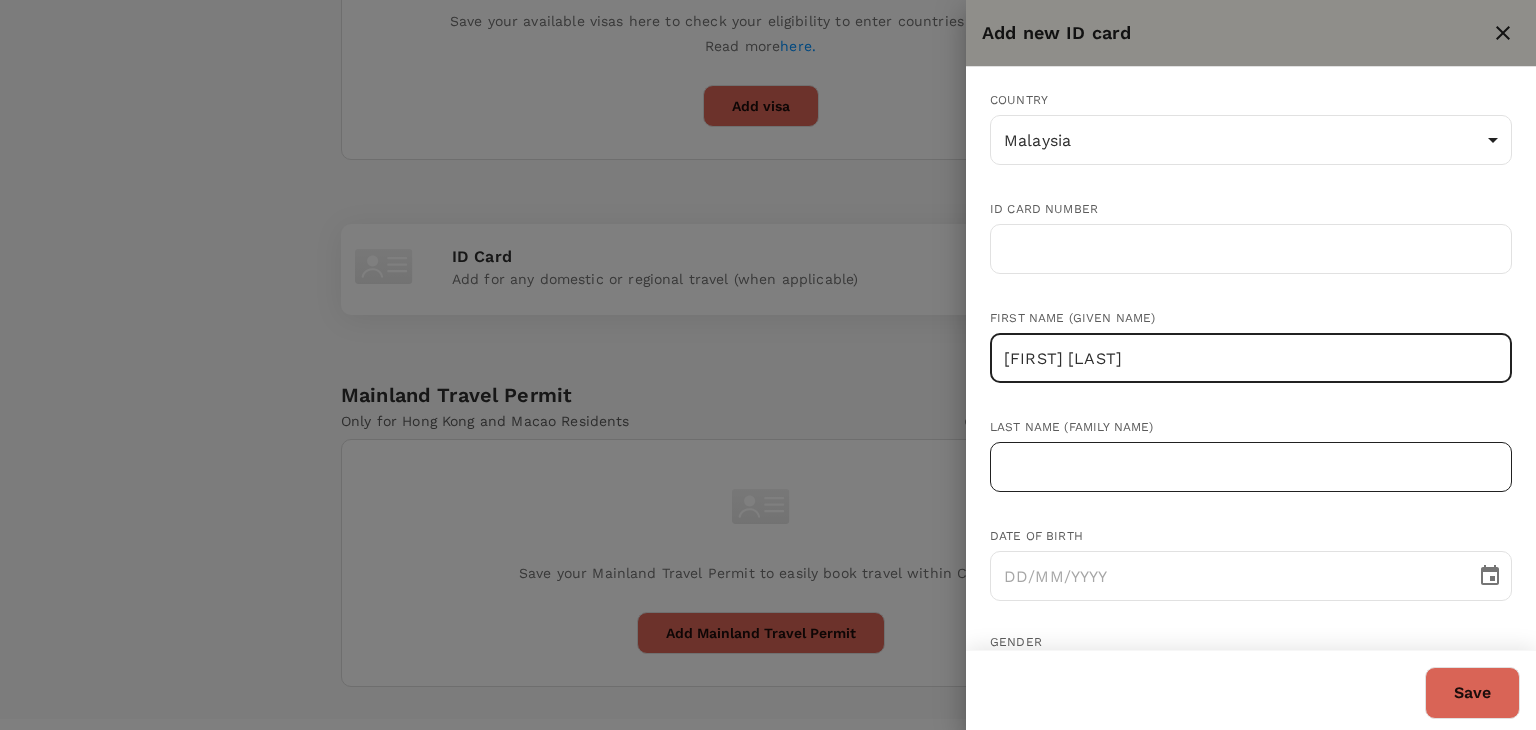 type on "[FIRST] [LAST]" 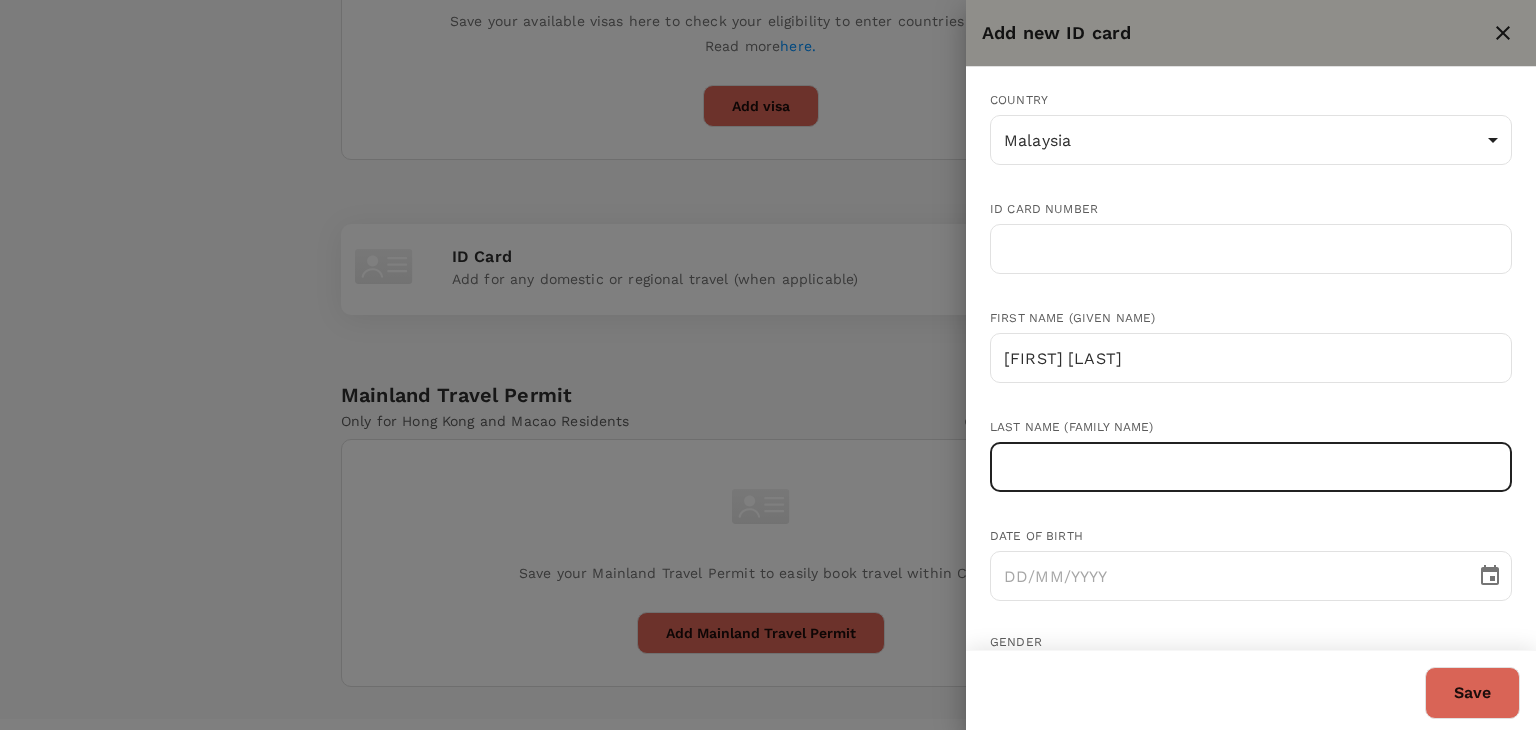 click at bounding box center (1251, 467) 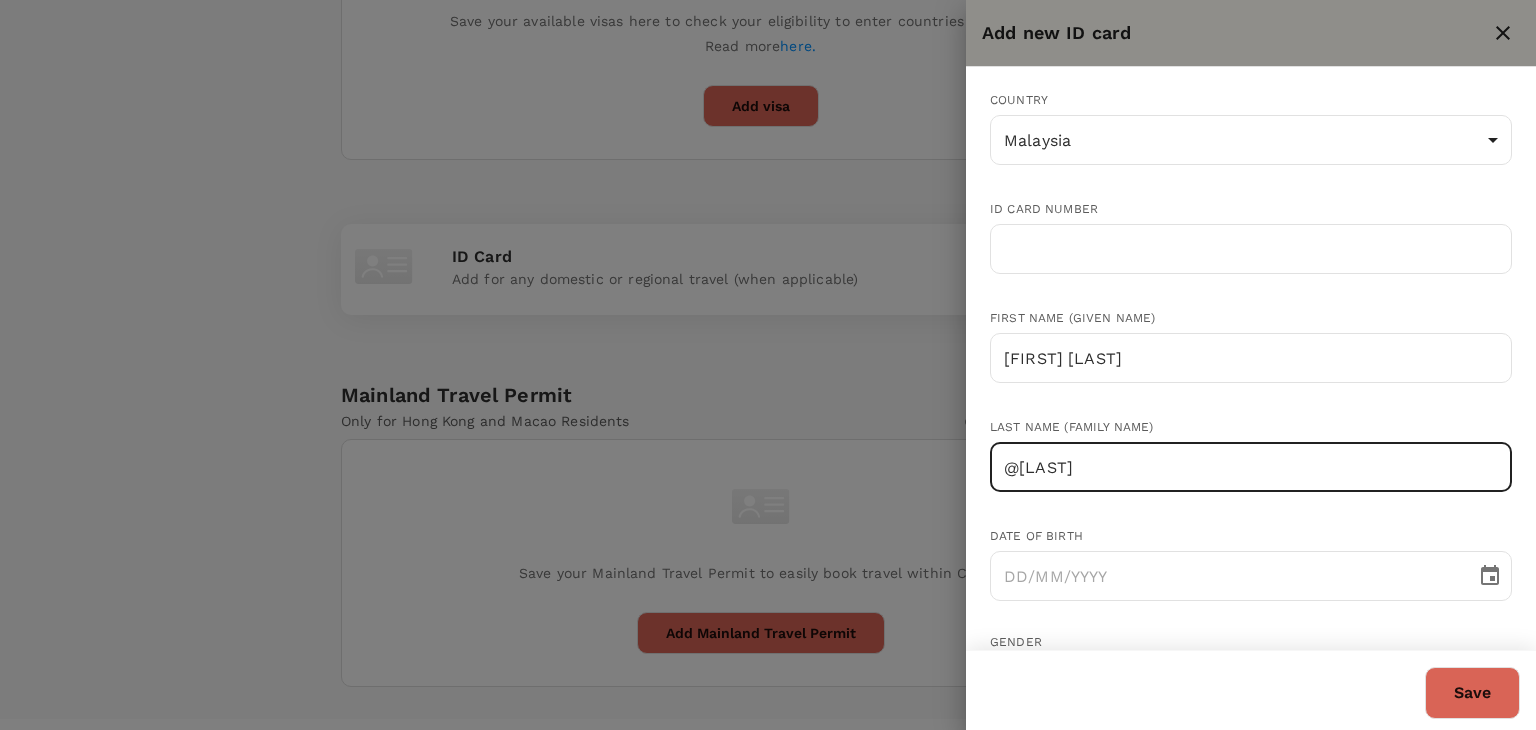 click on "@JEFFERY" at bounding box center [1251, 467] 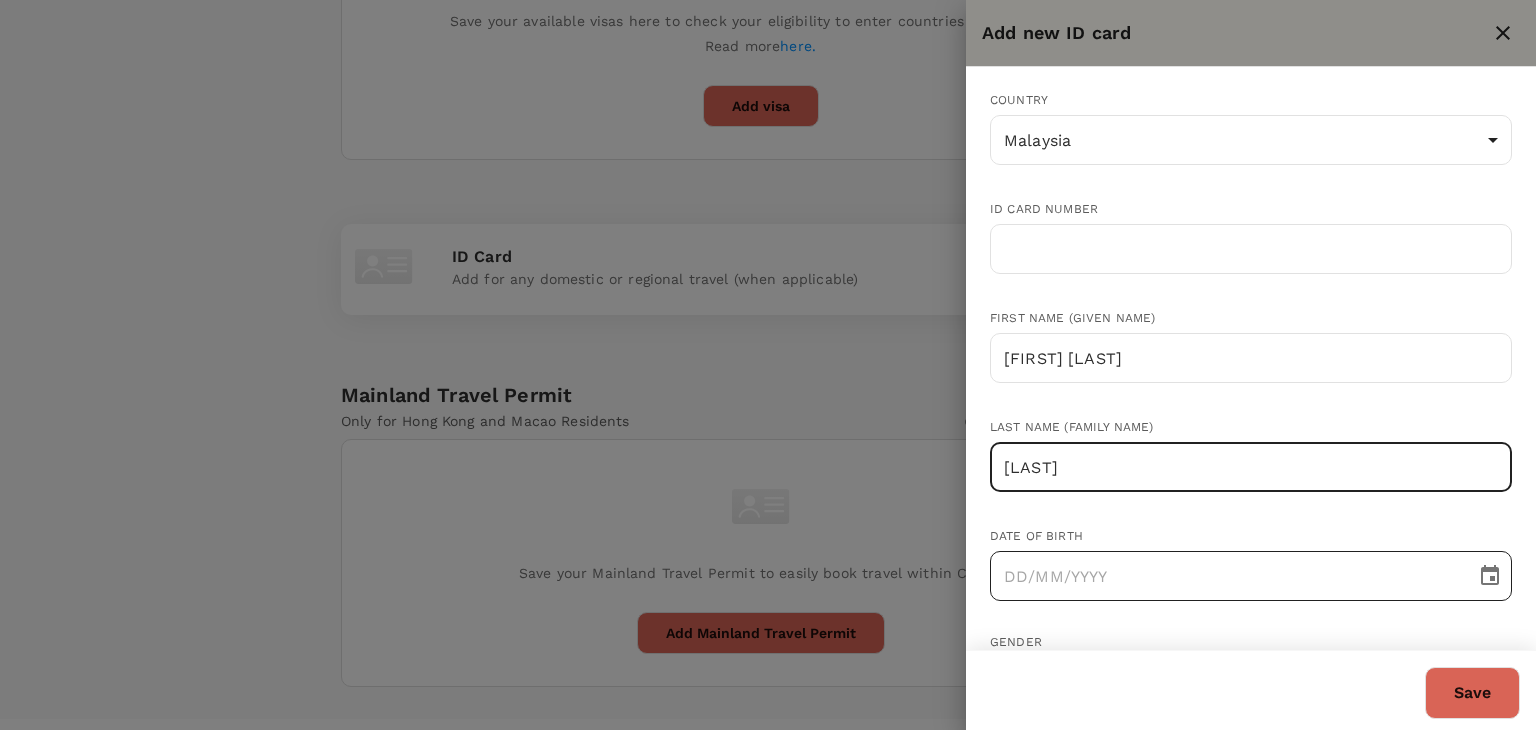 type on "[FIRST]" 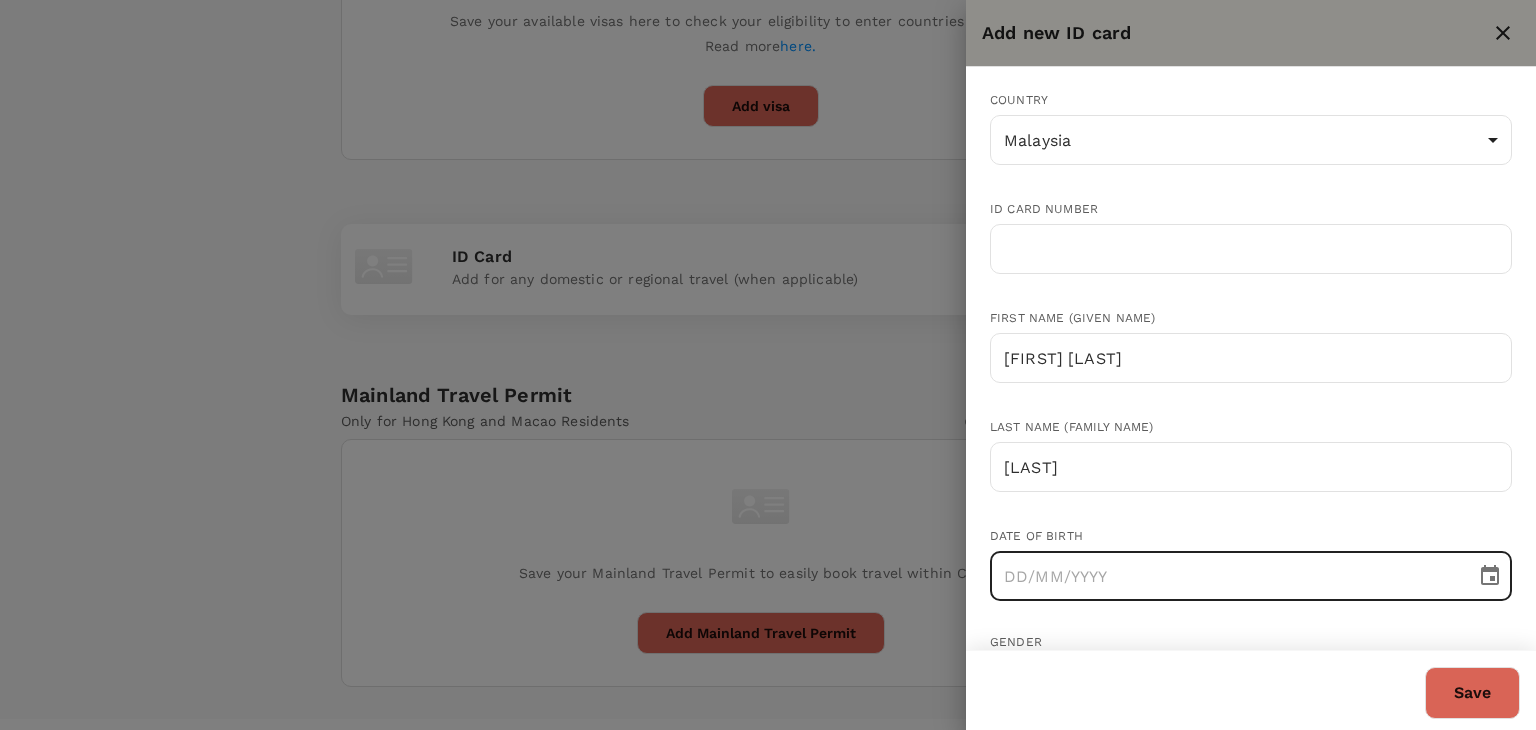 type on "DD/MM/YYYY" 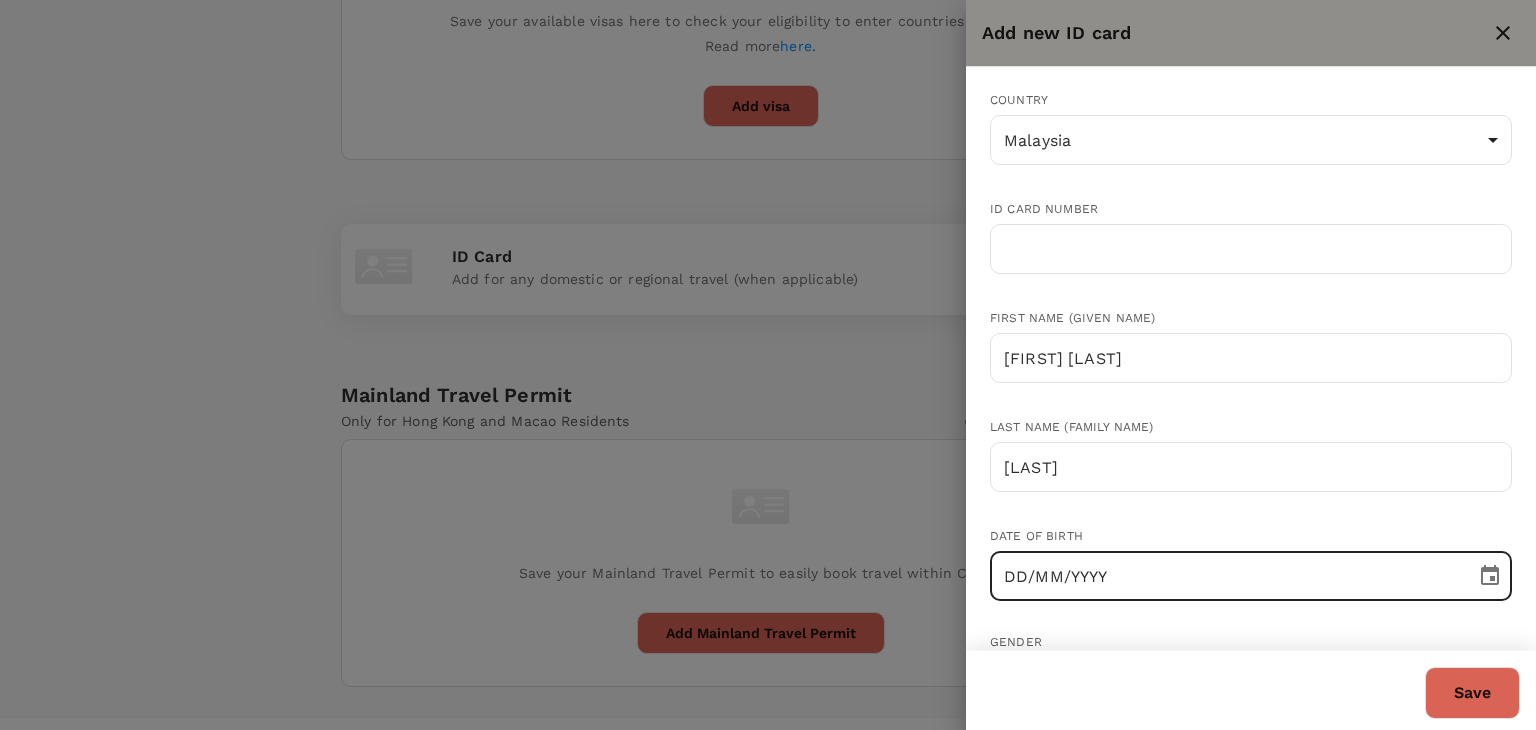 click on "DD/MM/YYYY" at bounding box center (1226, 576) 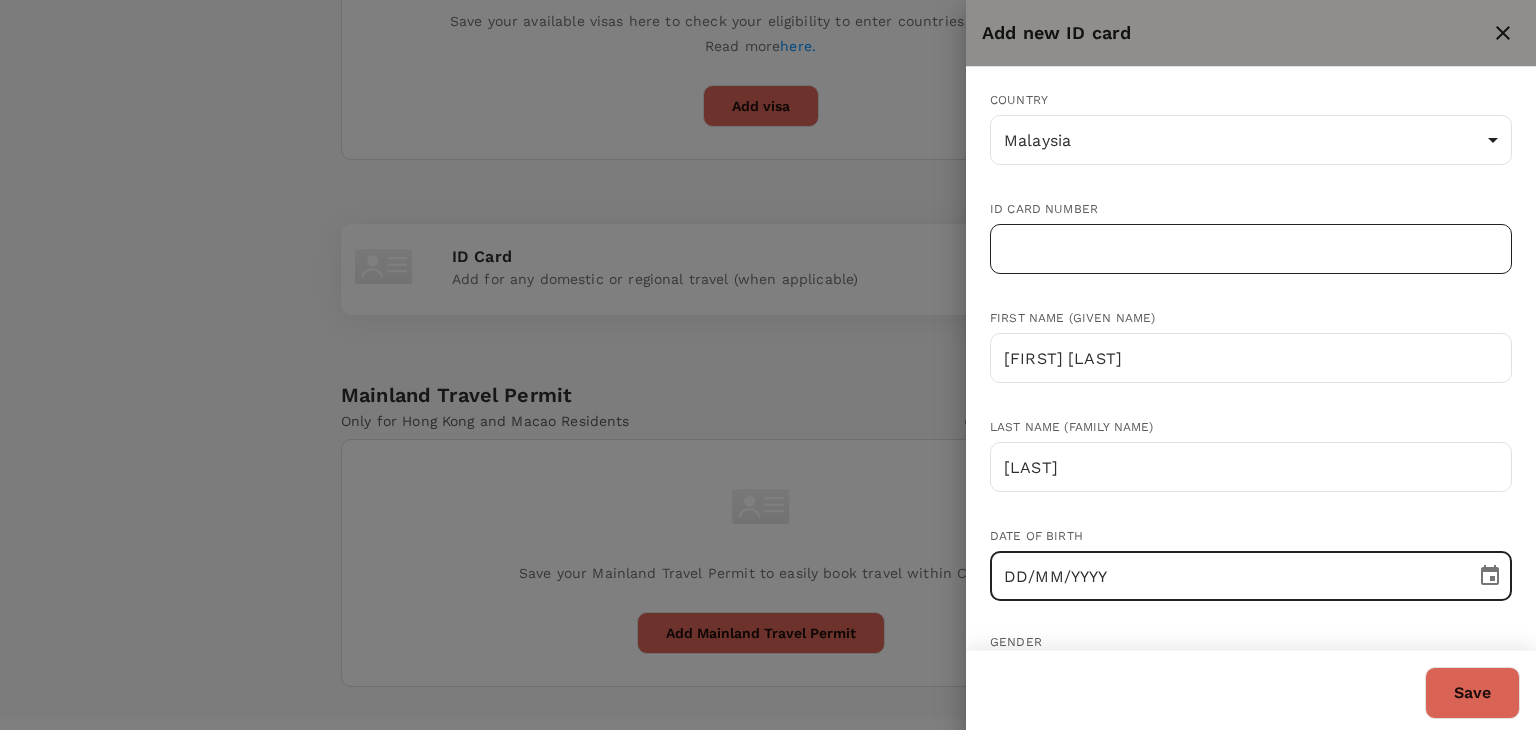 type 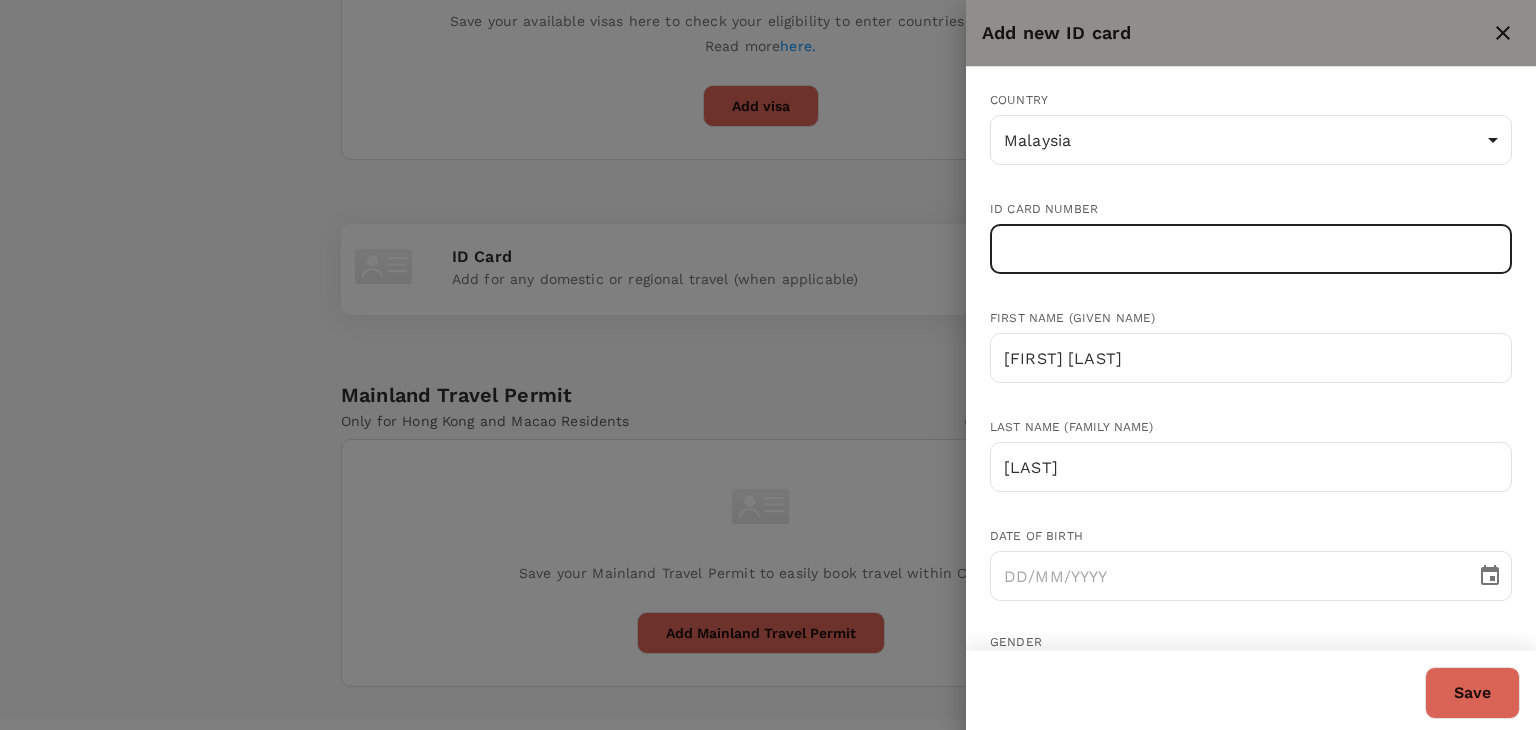 click at bounding box center (1251, 249) 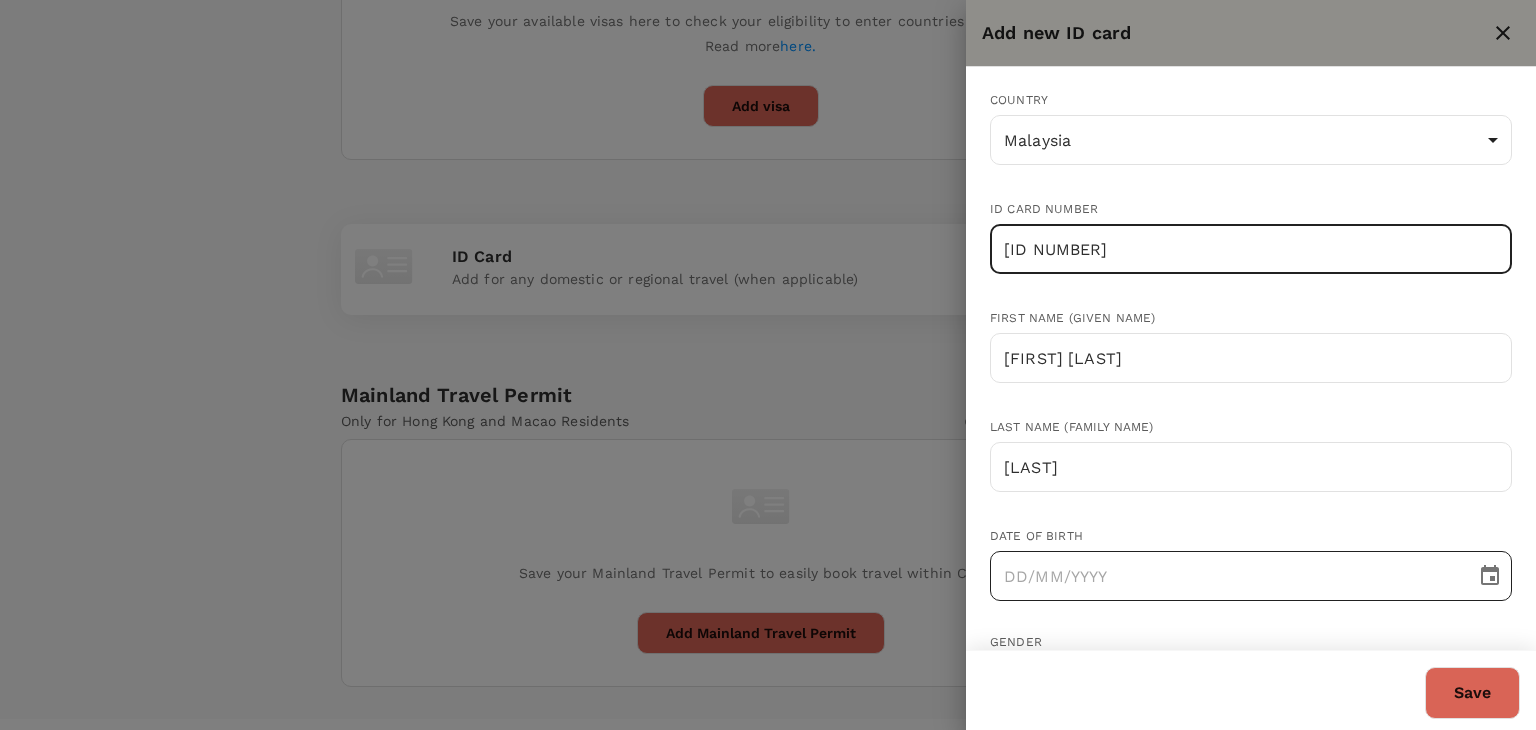 type on "670523-13-5805" 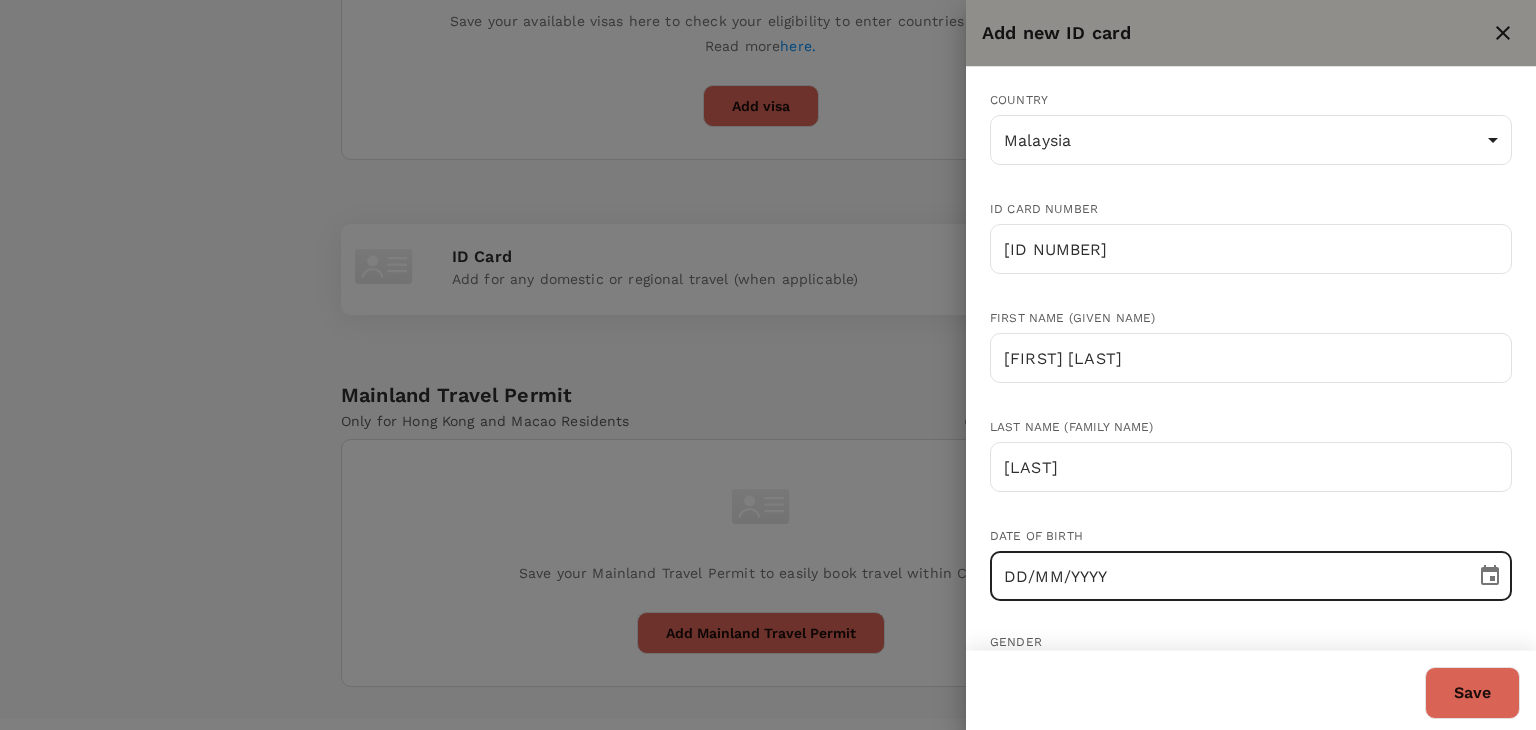 click on "DD/MM/YYYY" at bounding box center [1226, 576] 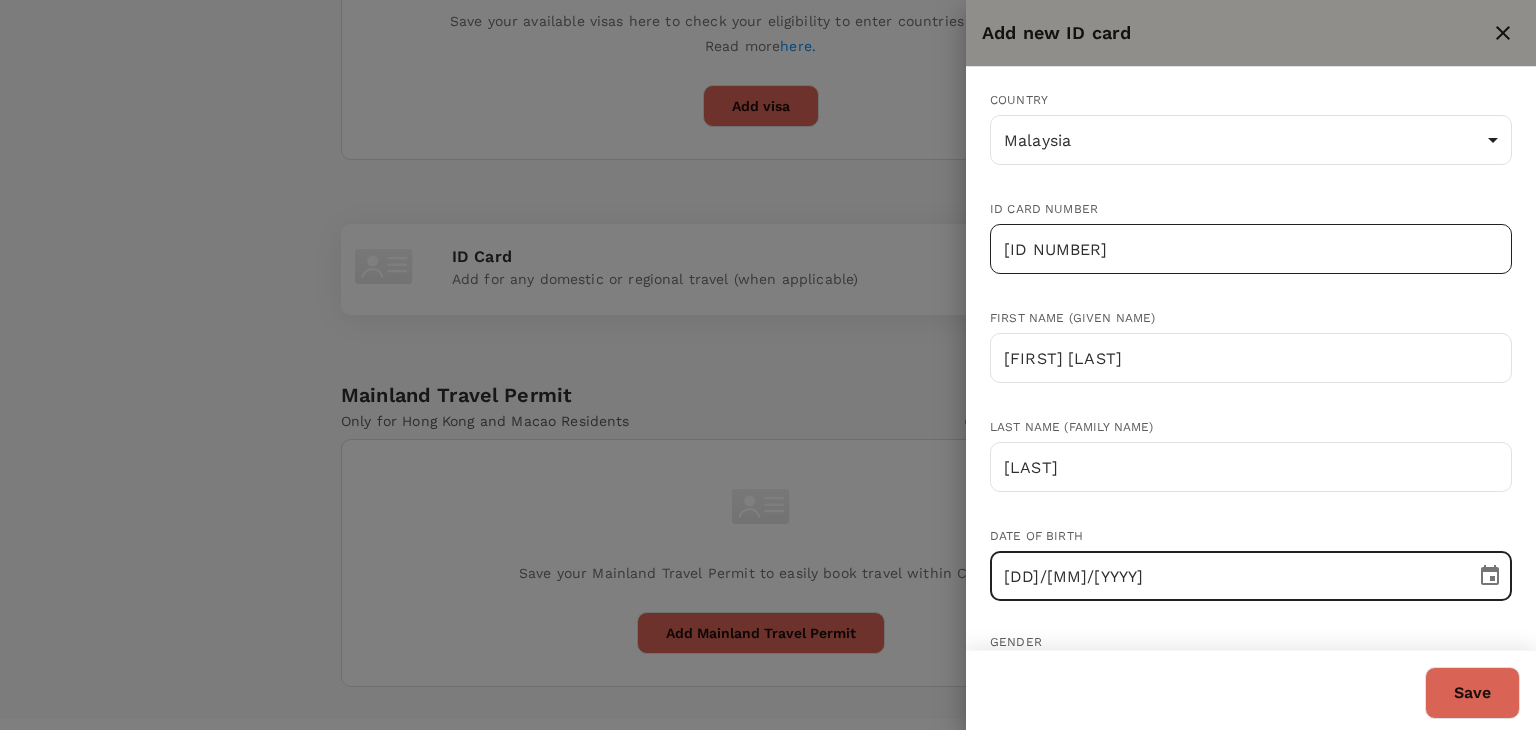 type on "23/05/1967" 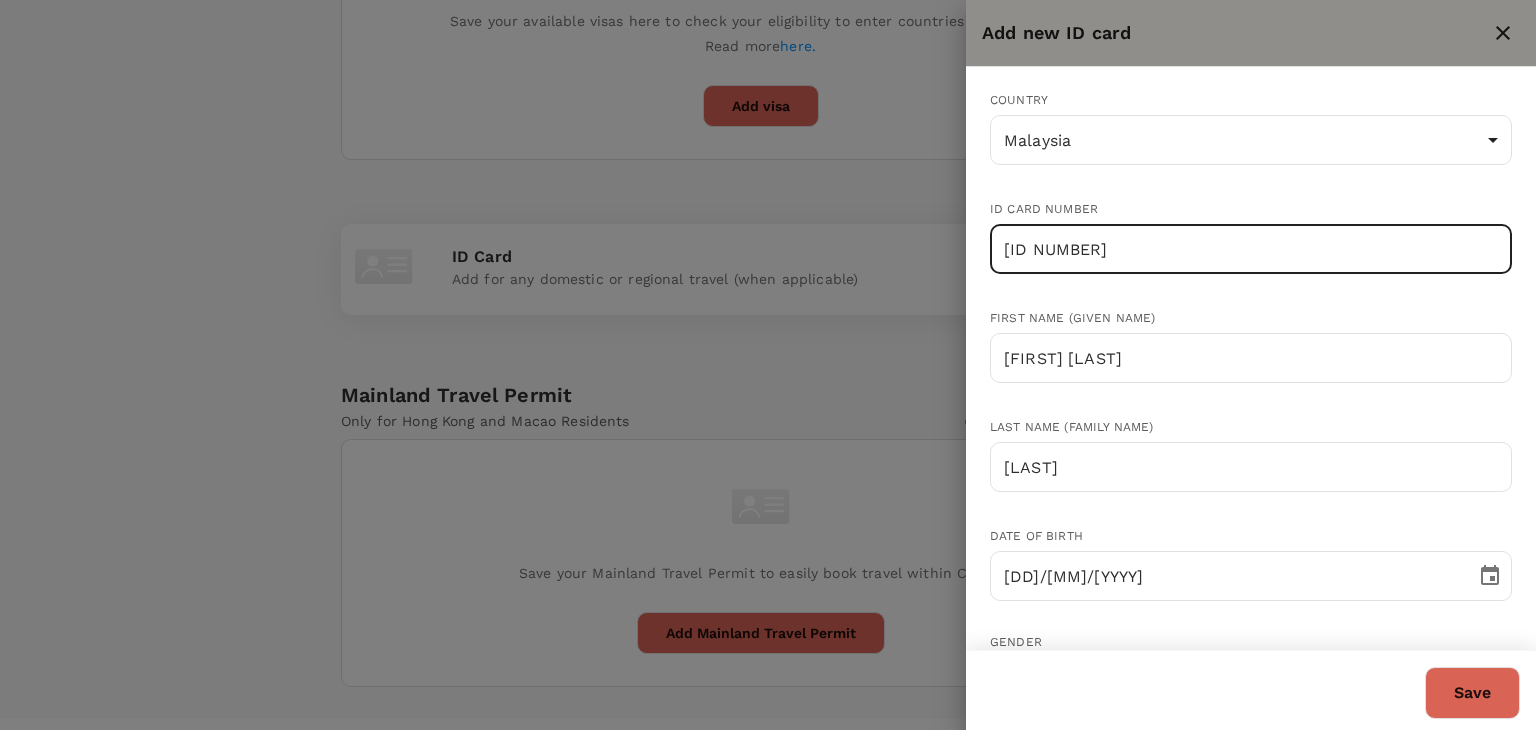 click on "670523-13-5805" at bounding box center [1251, 249] 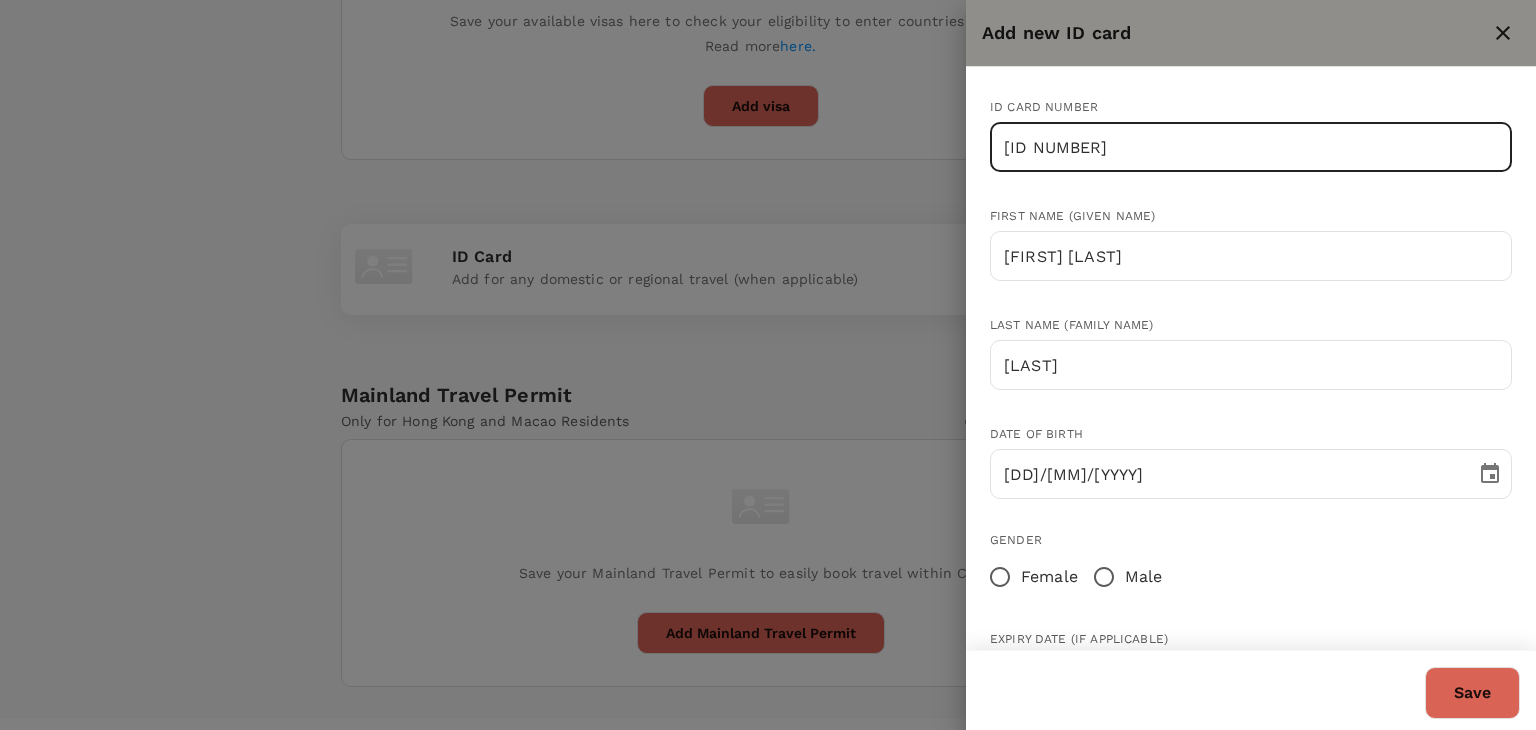 scroll, scrollTop: 195, scrollLeft: 0, axis: vertical 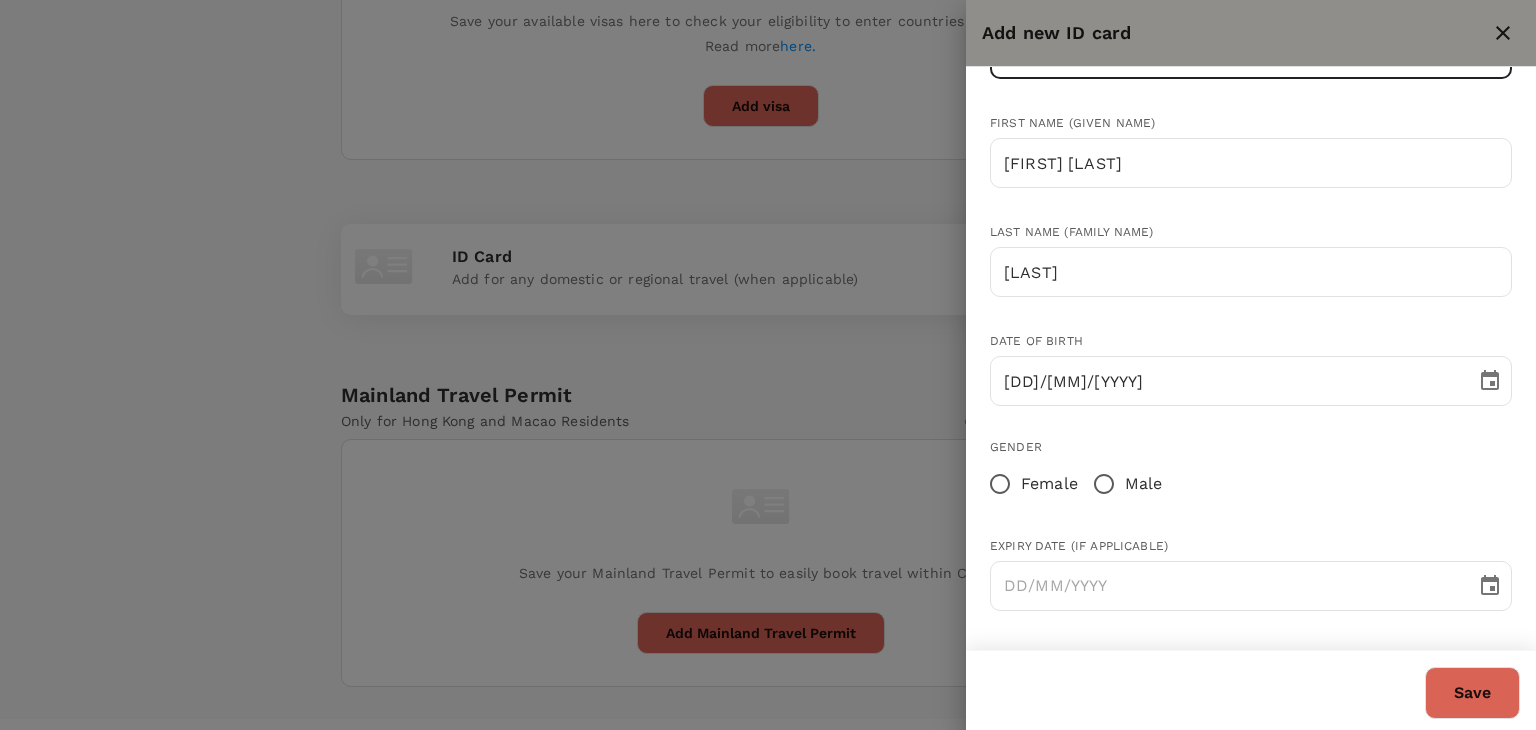 type on "670523135805" 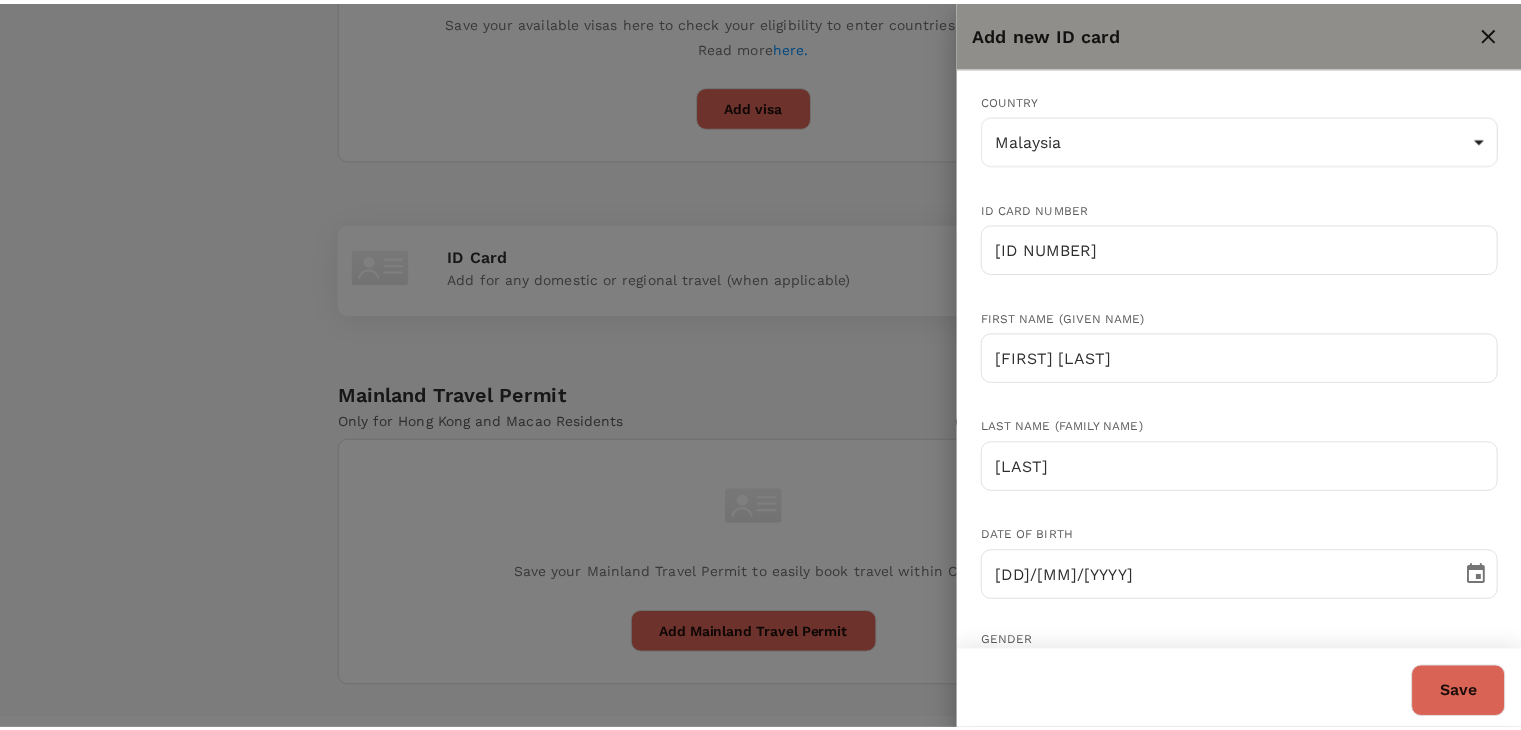 scroll, scrollTop: 195, scrollLeft: 0, axis: vertical 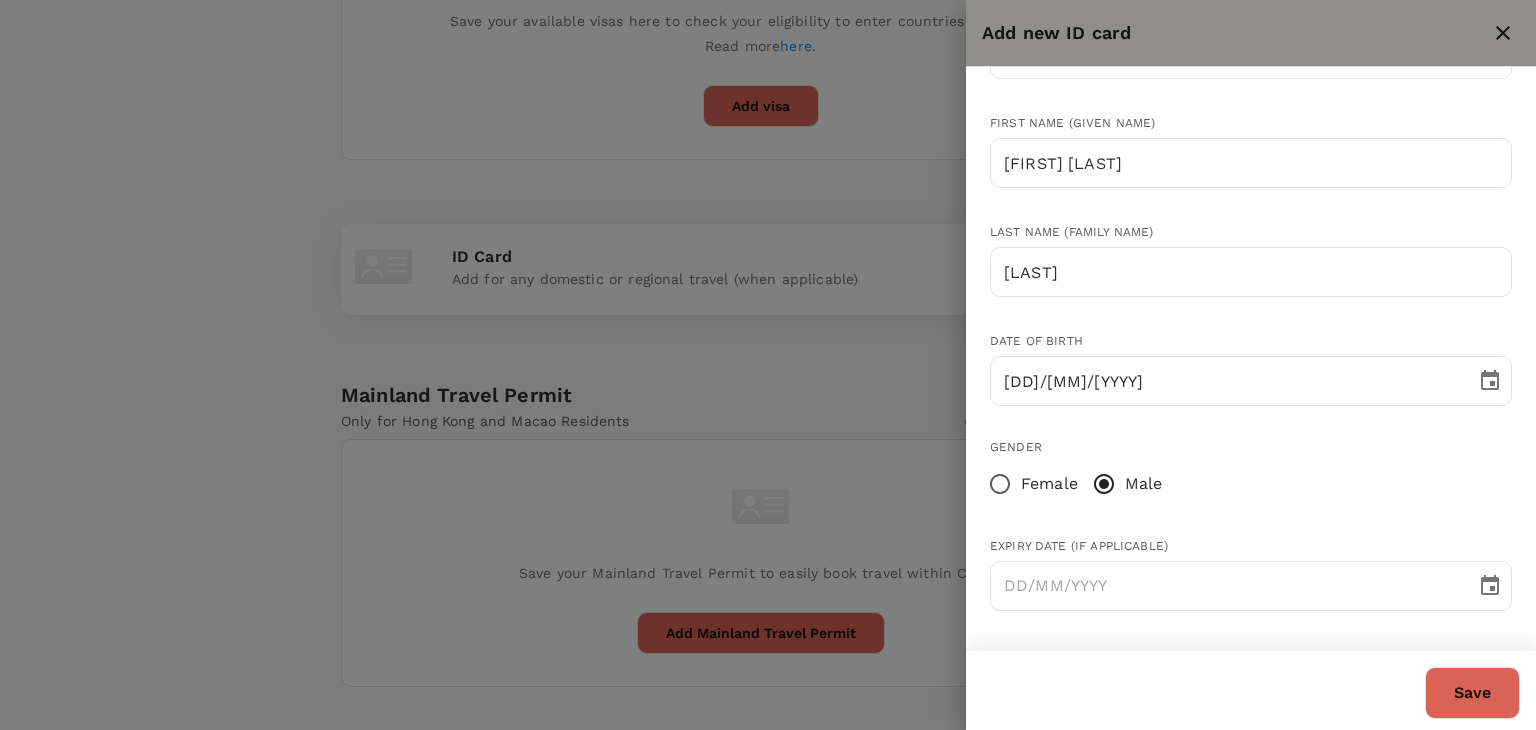 click on "Save" at bounding box center [1472, 693] 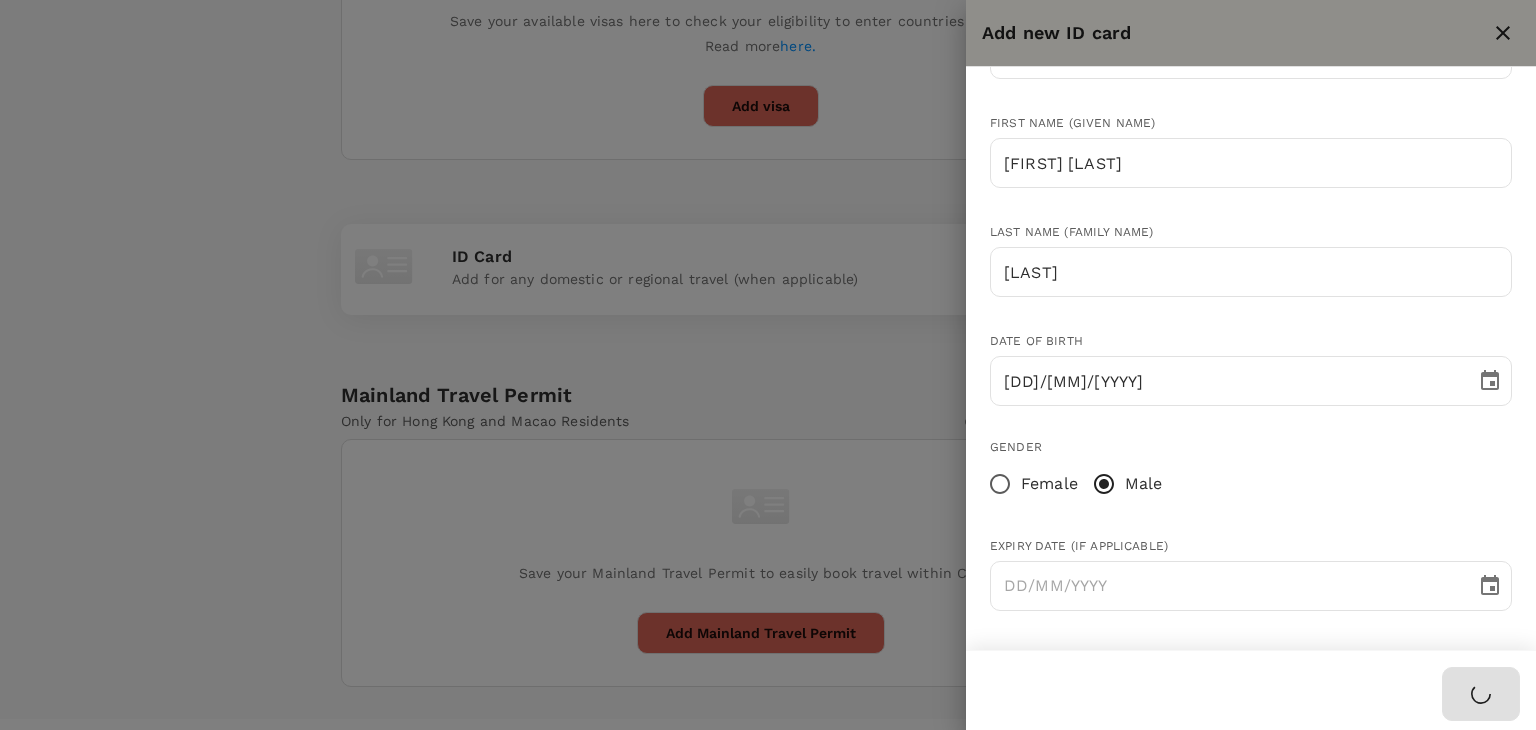 type 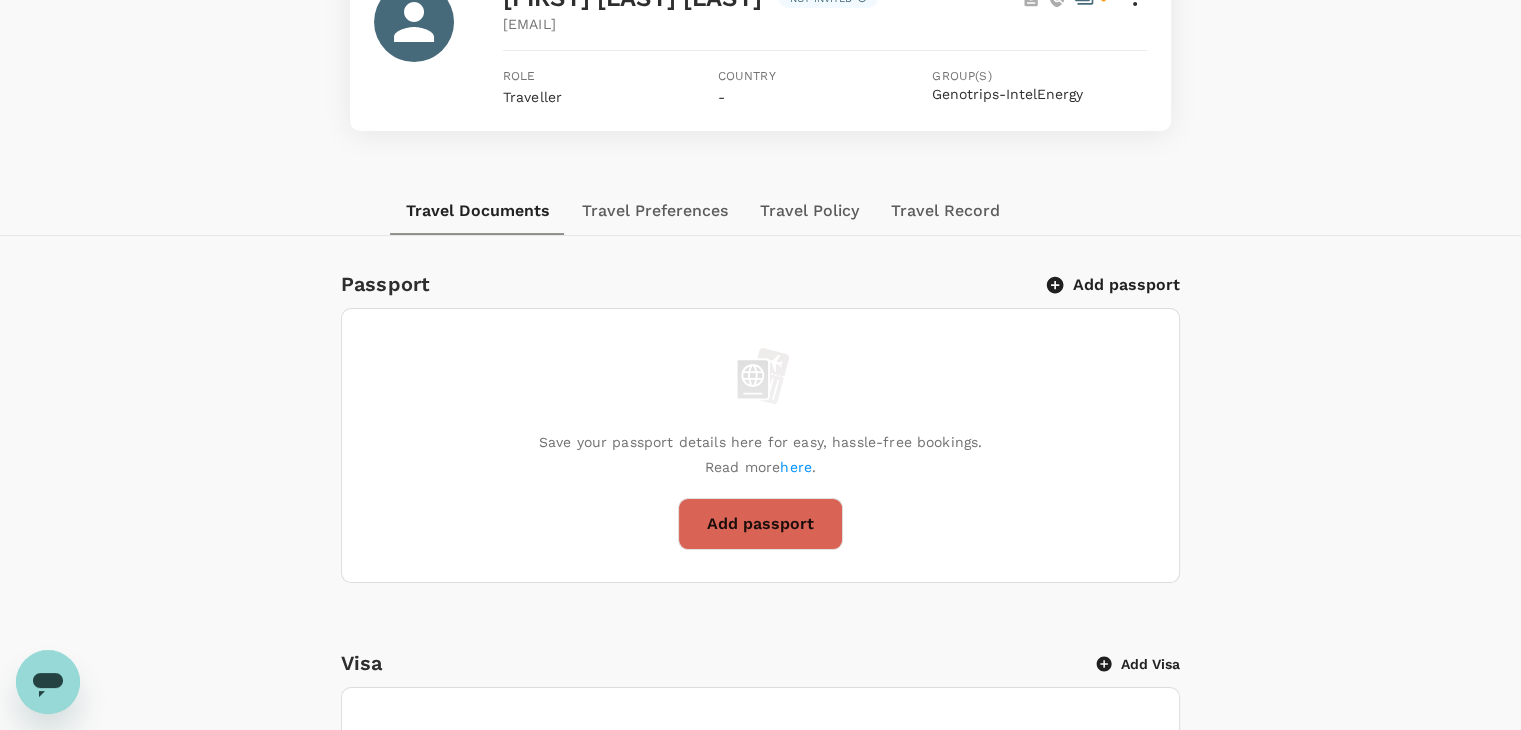 scroll, scrollTop: 0, scrollLeft: 0, axis: both 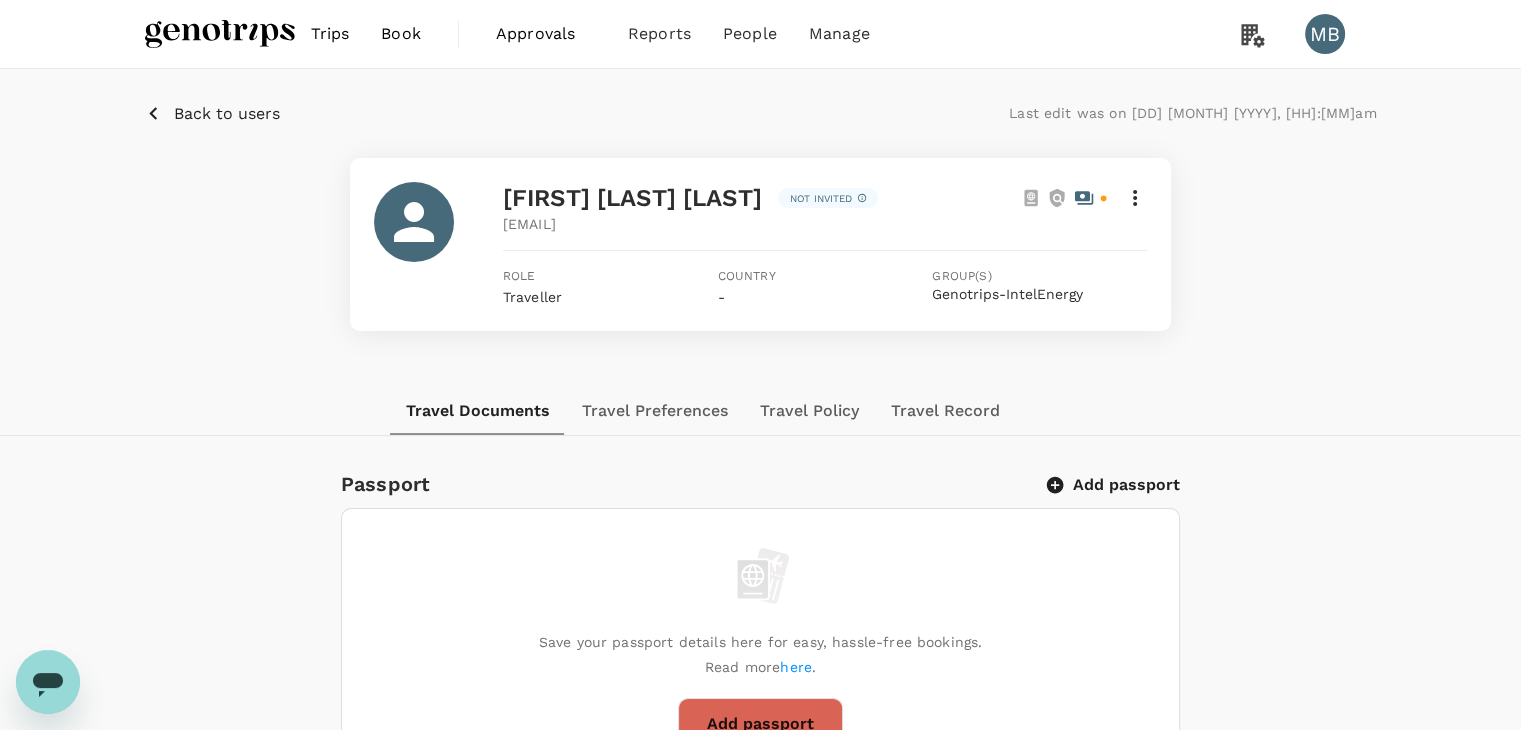 click at bounding box center (220, 34) 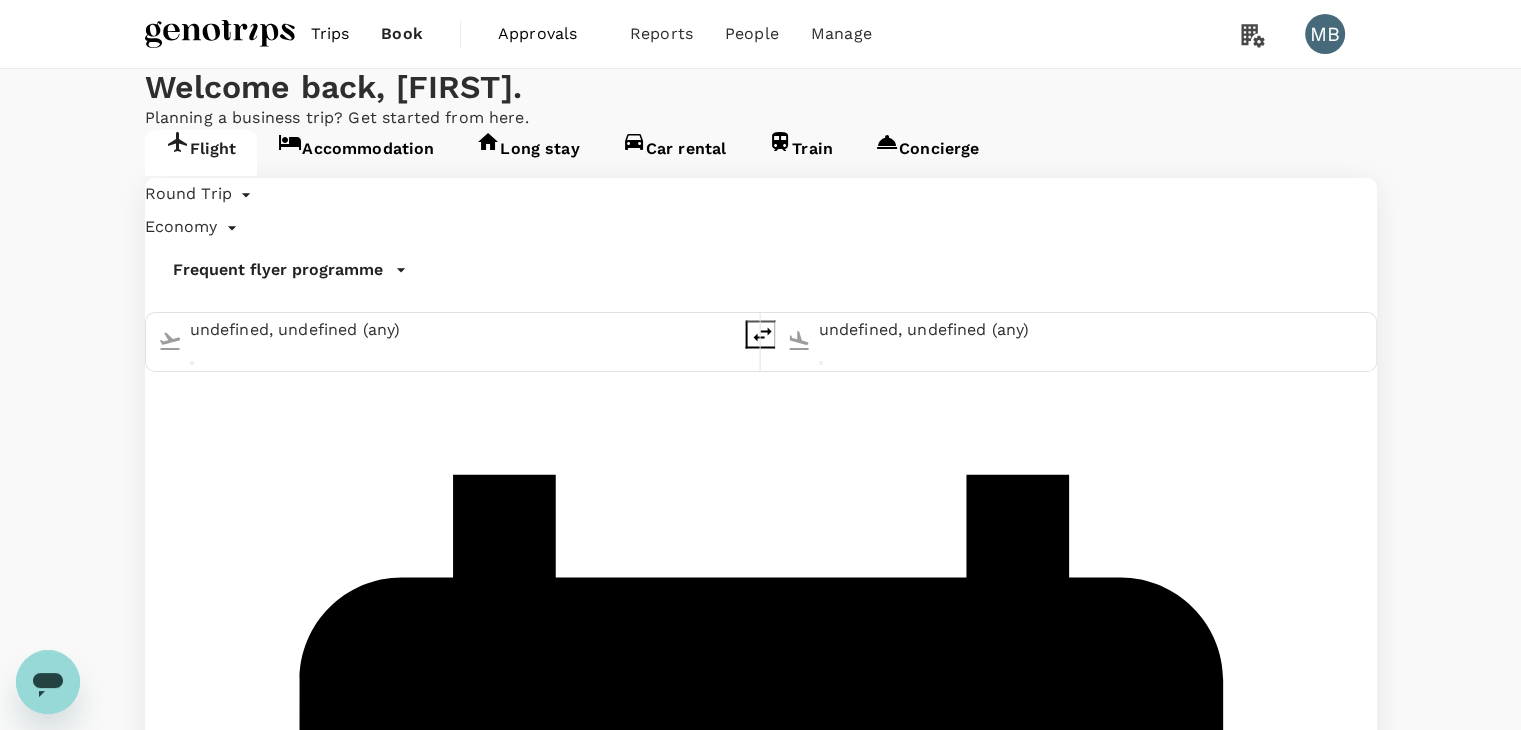 type 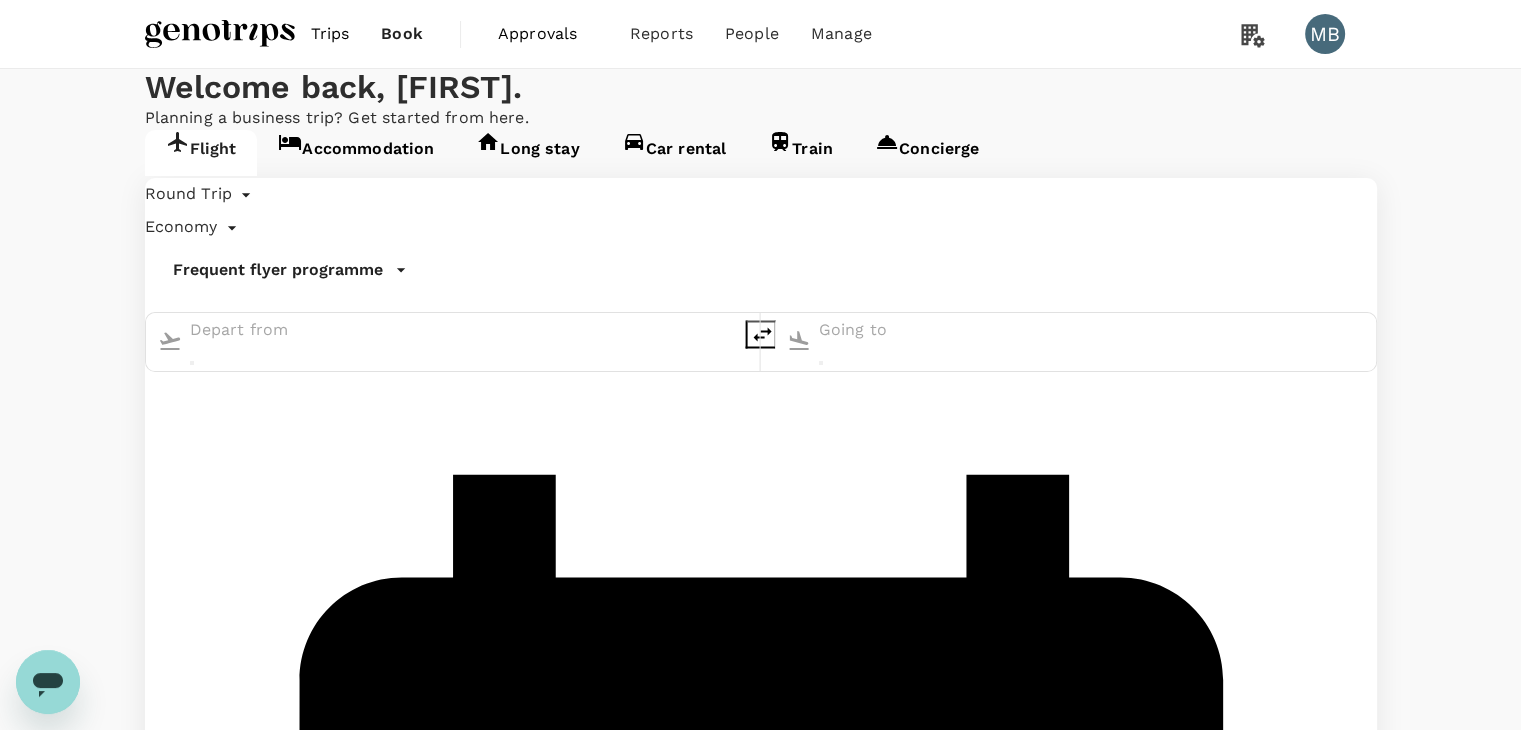 type on "Kuala Lumpur Intl (KUL)" 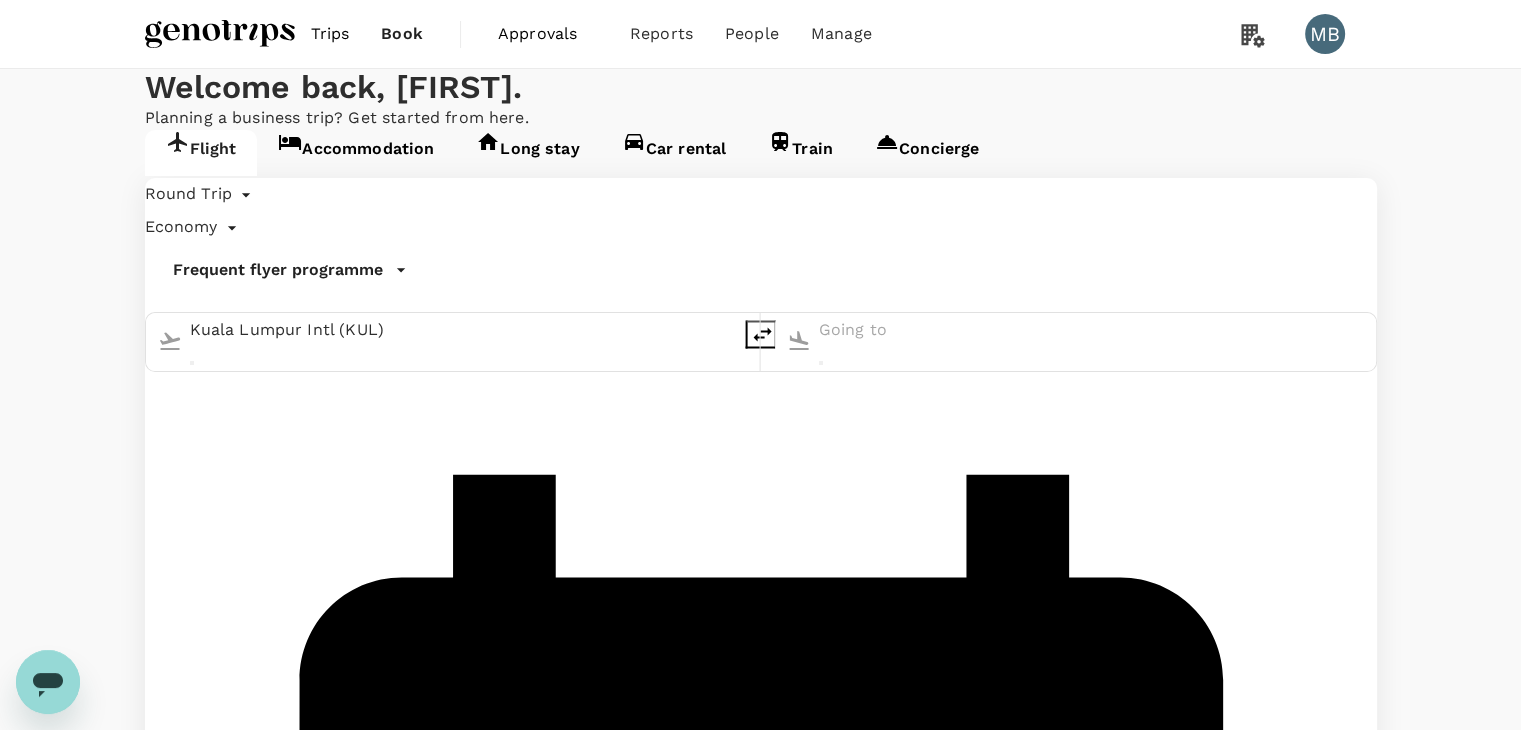 type on "Noi Bai Intl (HAN)" 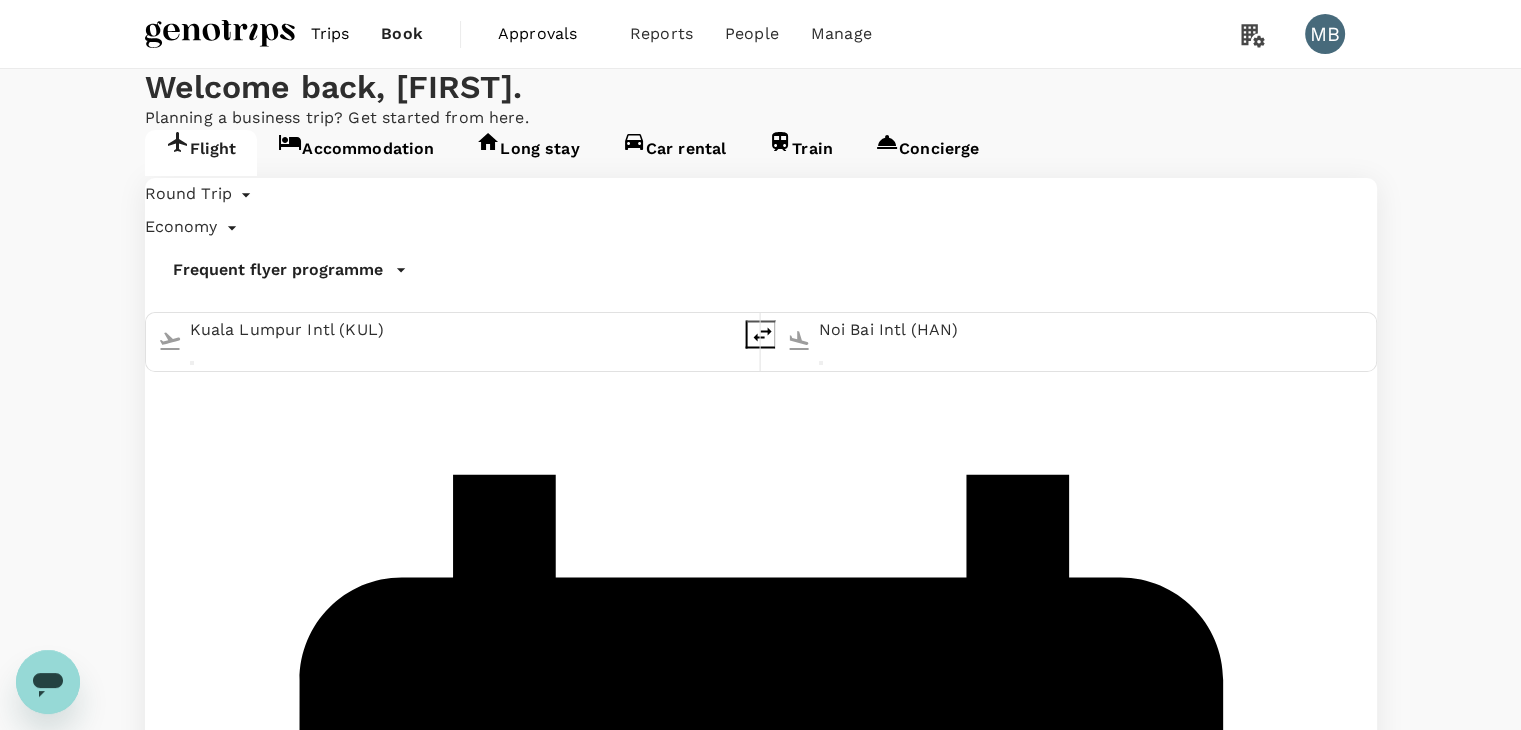 type 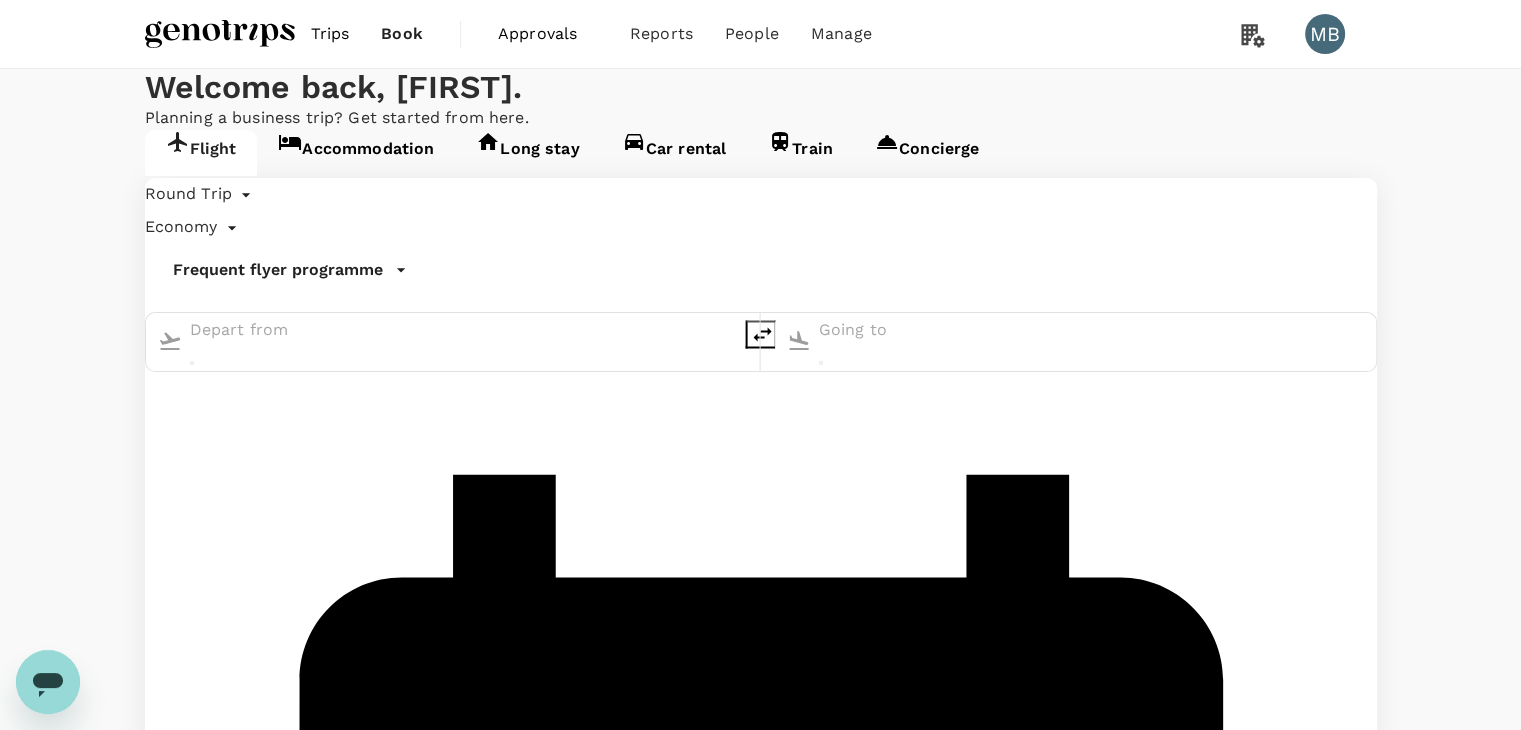 type on "Kuala Lumpur Intl (KUL)" 